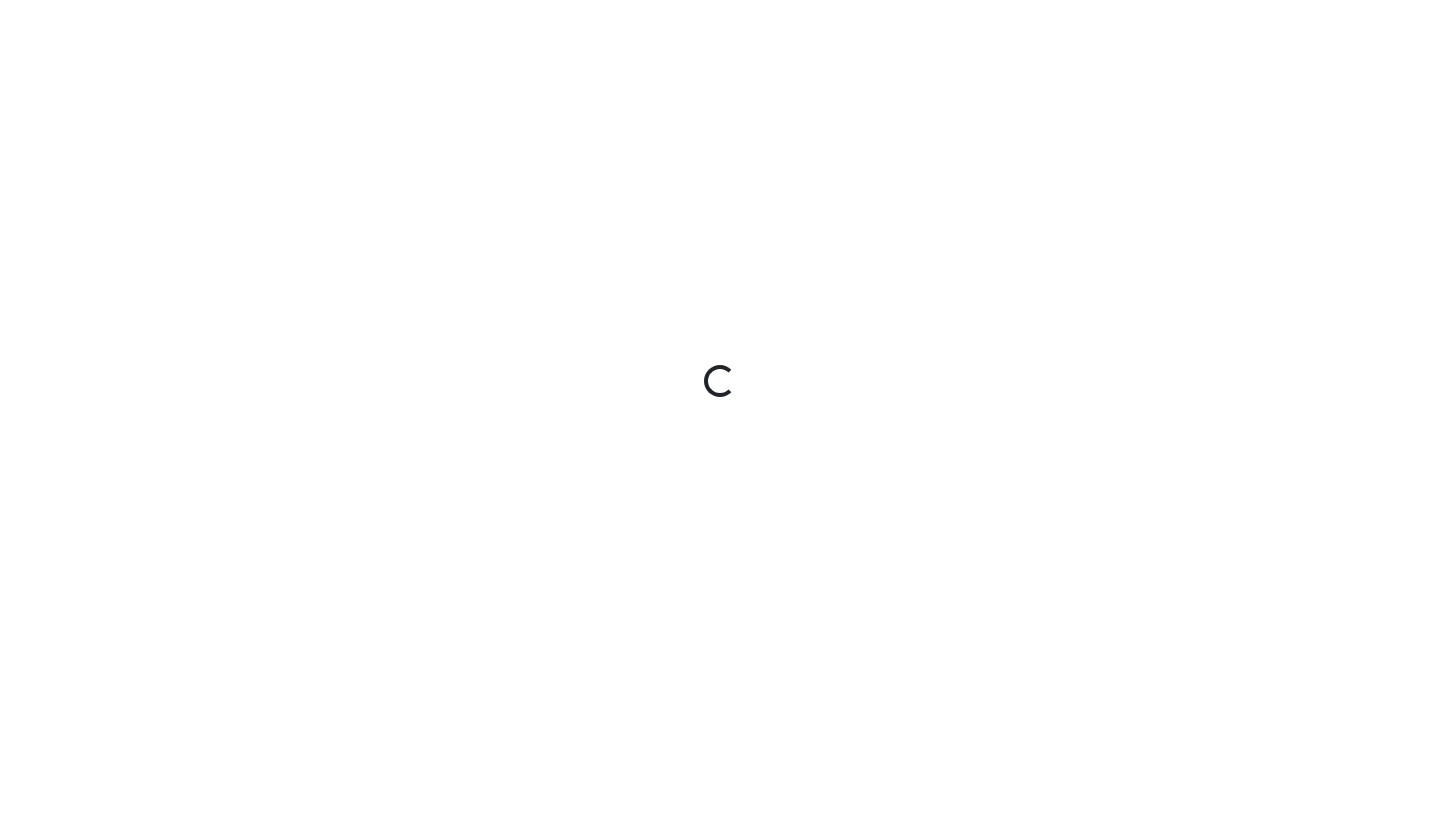 scroll, scrollTop: 0, scrollLeft: 0, axis: both 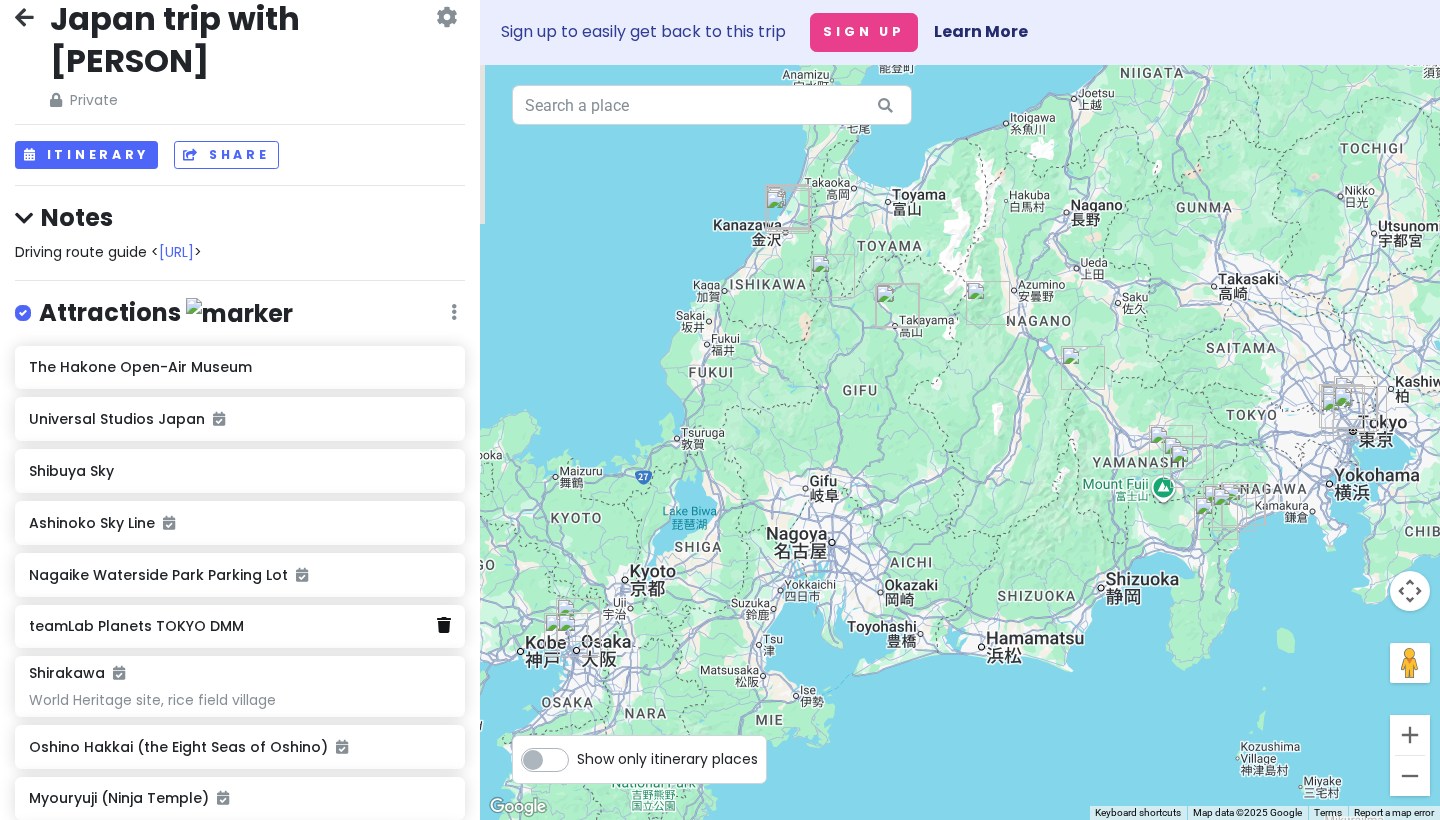 click at bounding box center (444, 625) 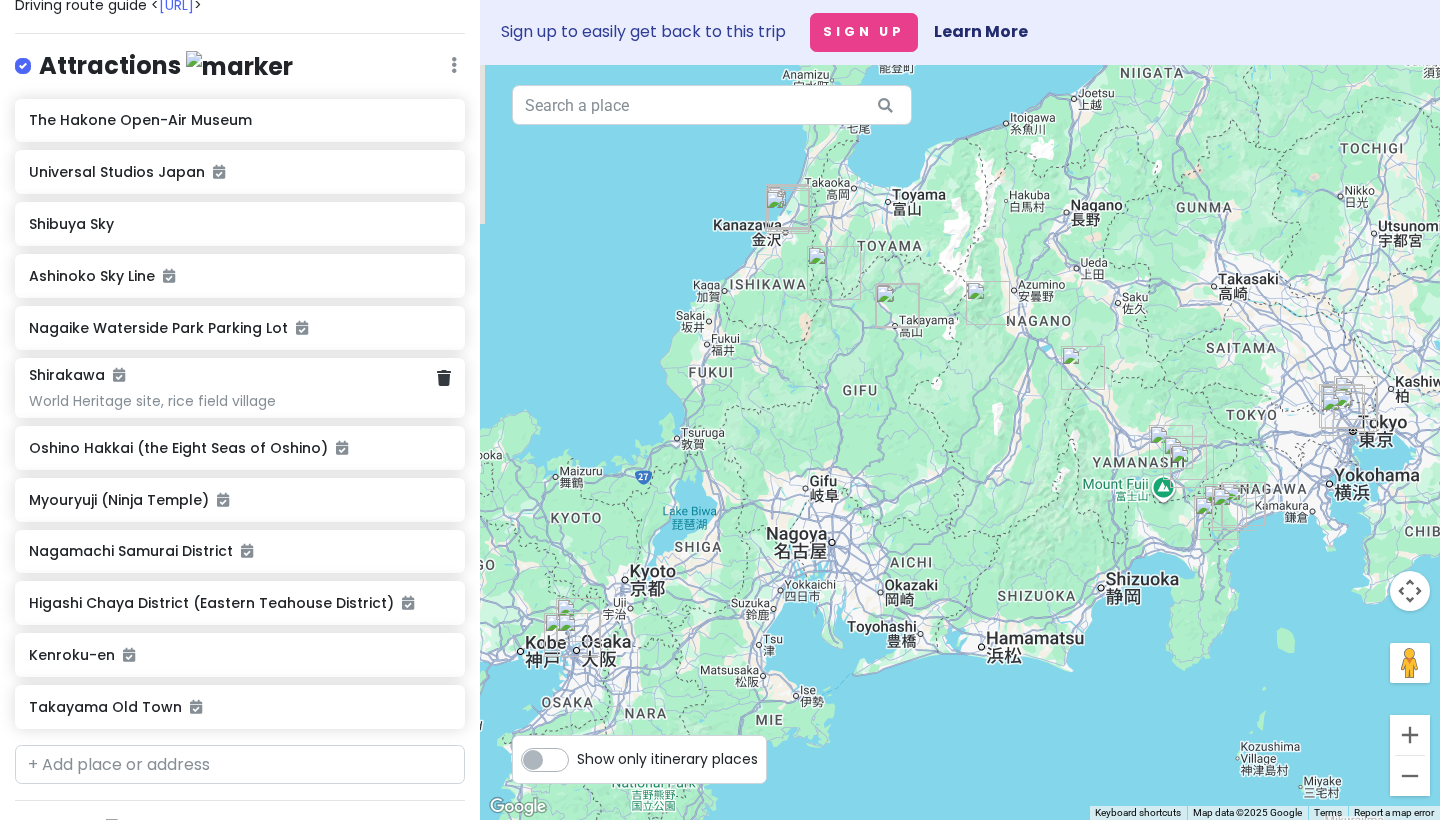scroll, scrollTop: 286, scrollLeft: 0, axis: vertical 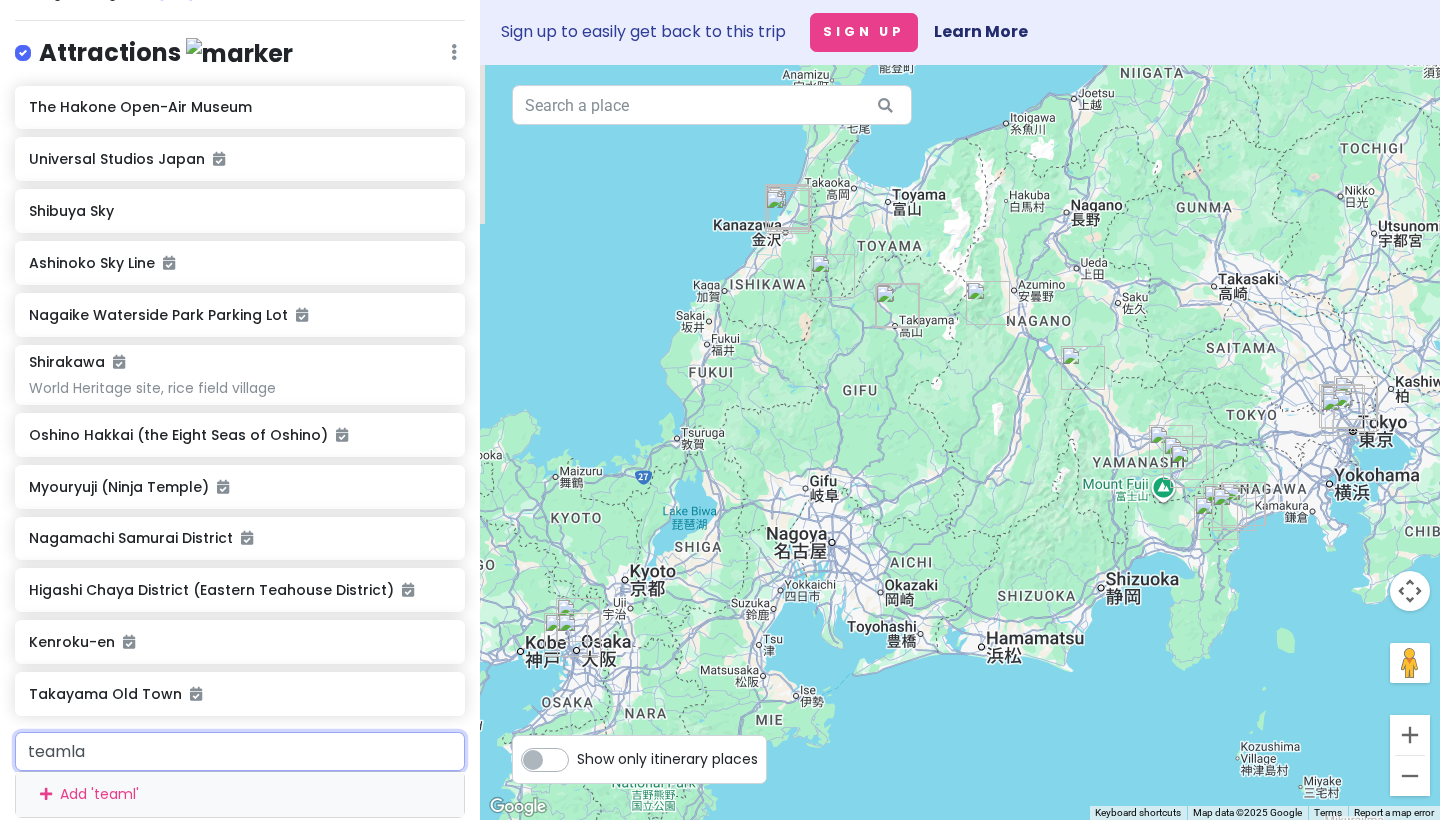 type on "teamlab" 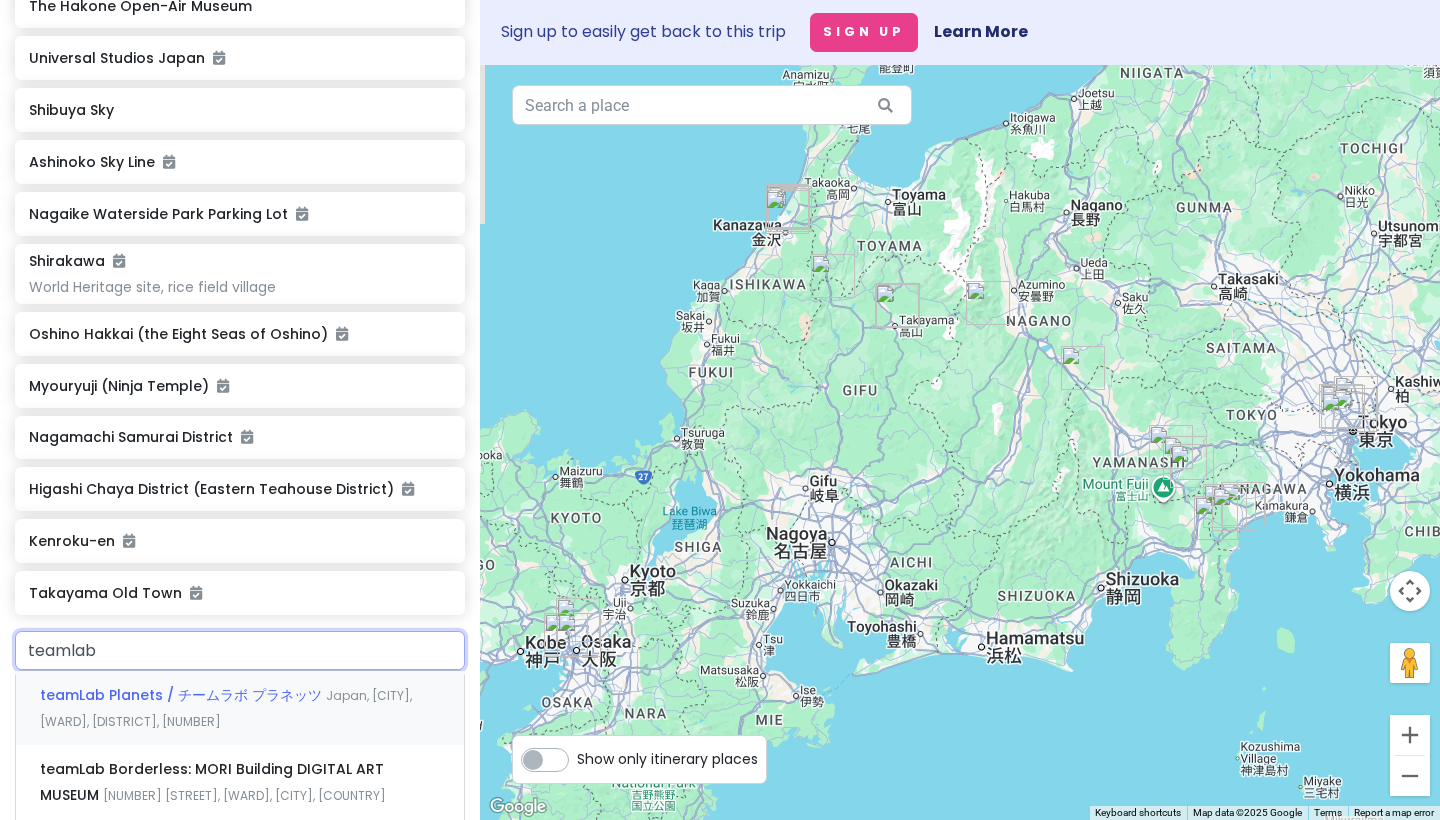 scroll, scrollTop: 457, scrollLeft: 0, axis: vertical 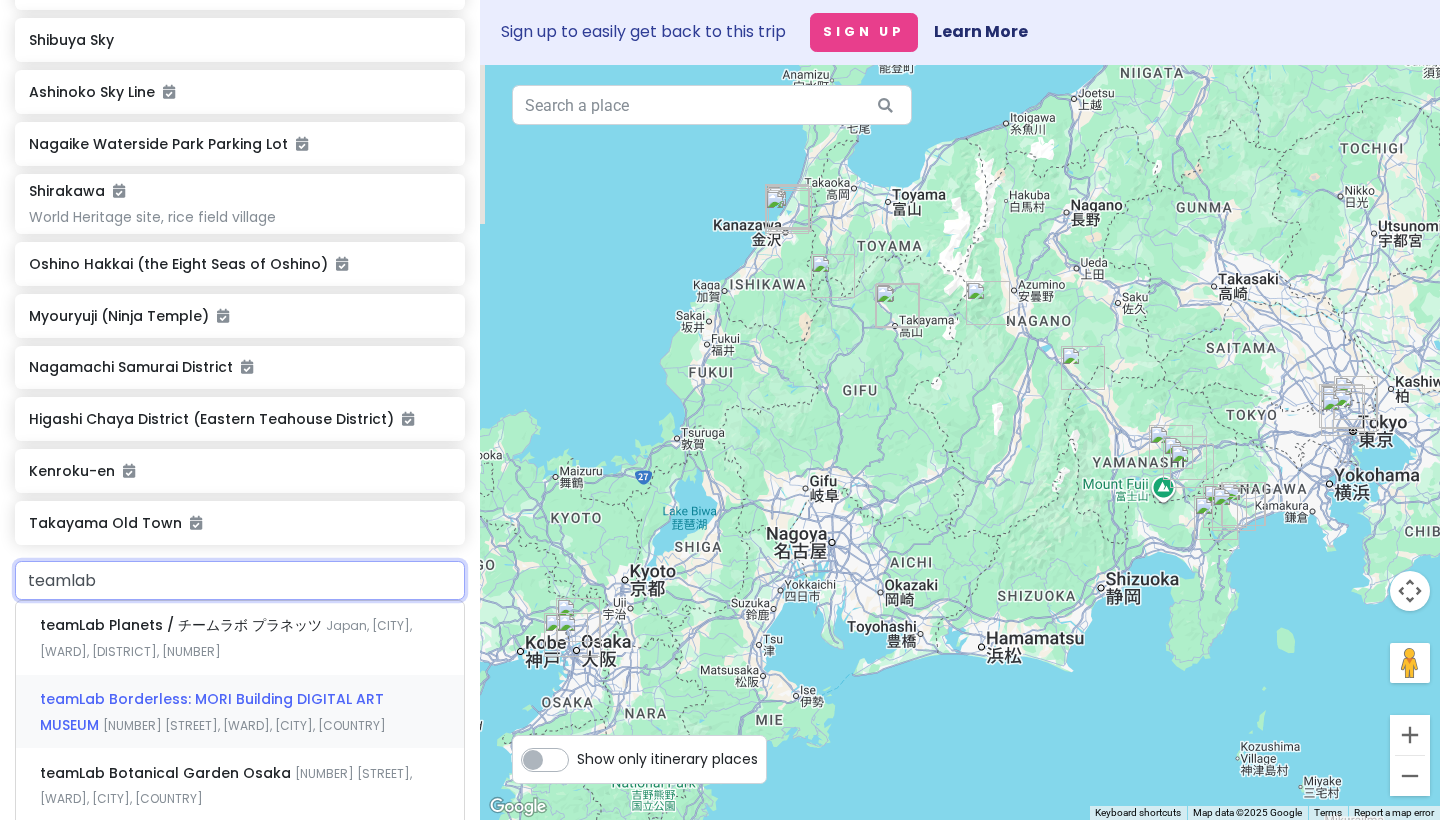 click on "[NUMBER] [STREET], [WARD], [CITY], [COUNTRY]" at bounding box center (226, 638) 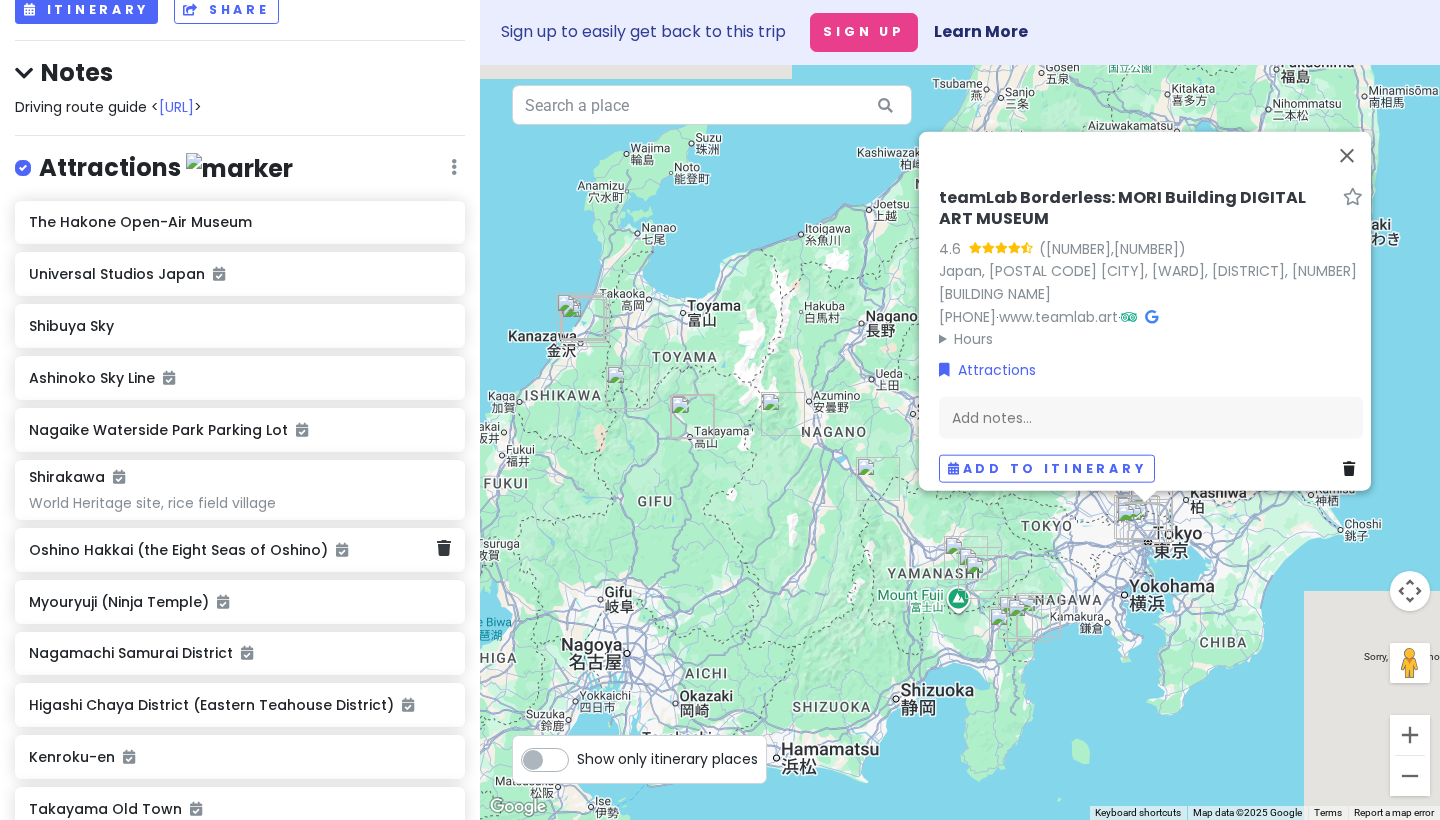 scroll, scrollTop: 0, scrollLeft: 0, axis: both 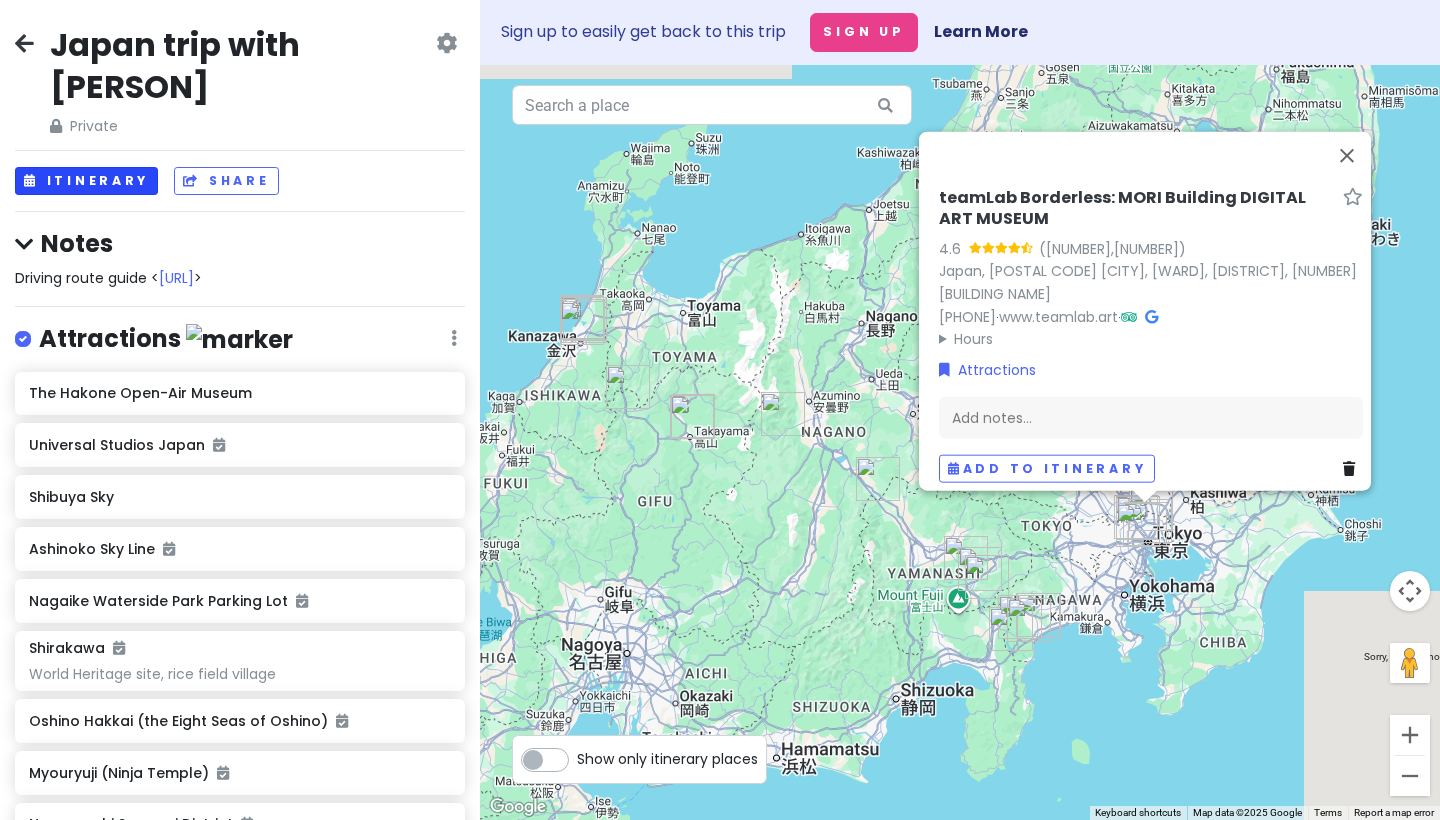 click on "Itinerary" at bounding box center (86, 181) 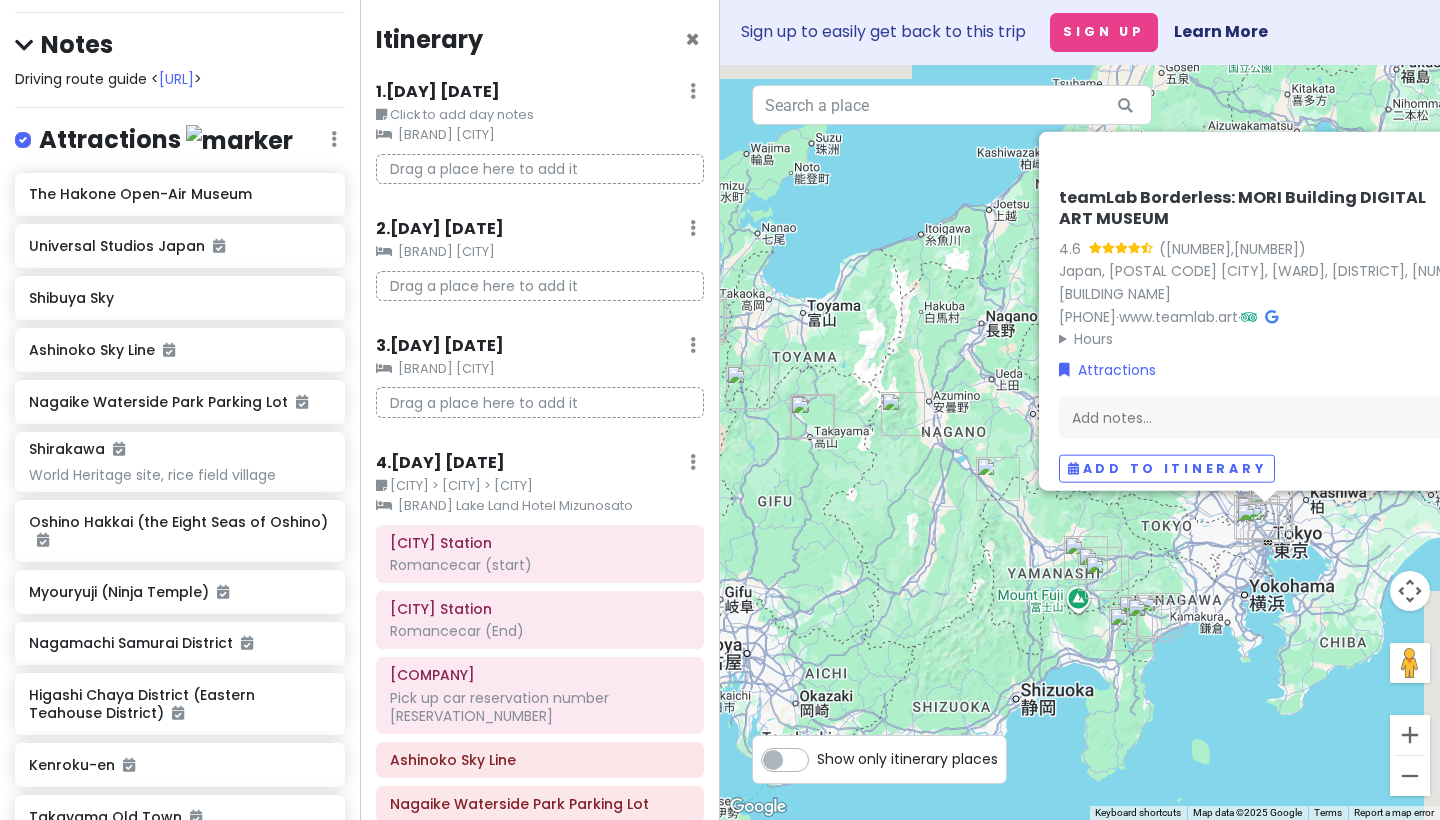 scroll, scrollTop: 500, scrollLeft: 0, axis: vertical 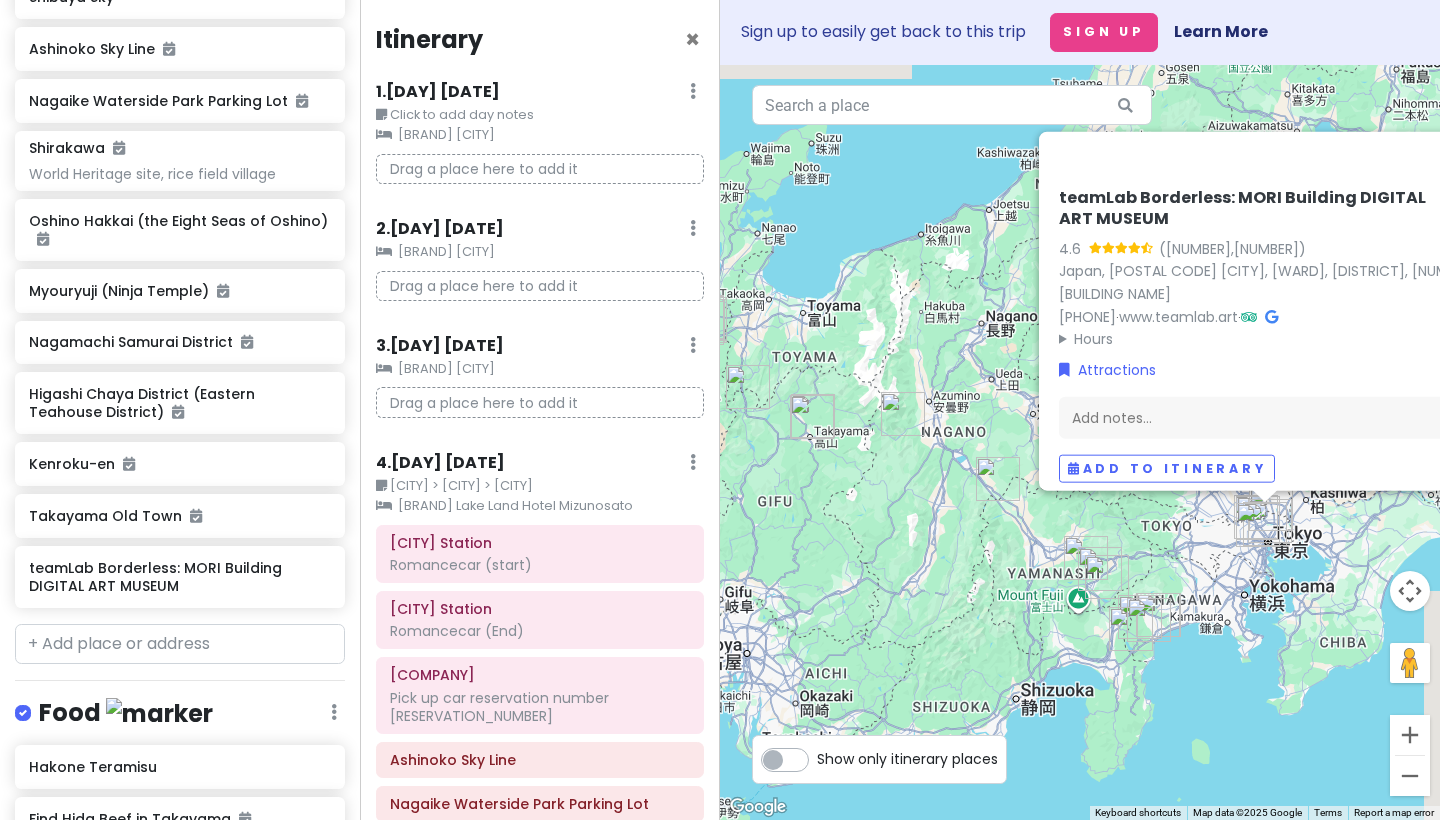 click on "Drag a place here to add it" at bounding box center (540, 402) 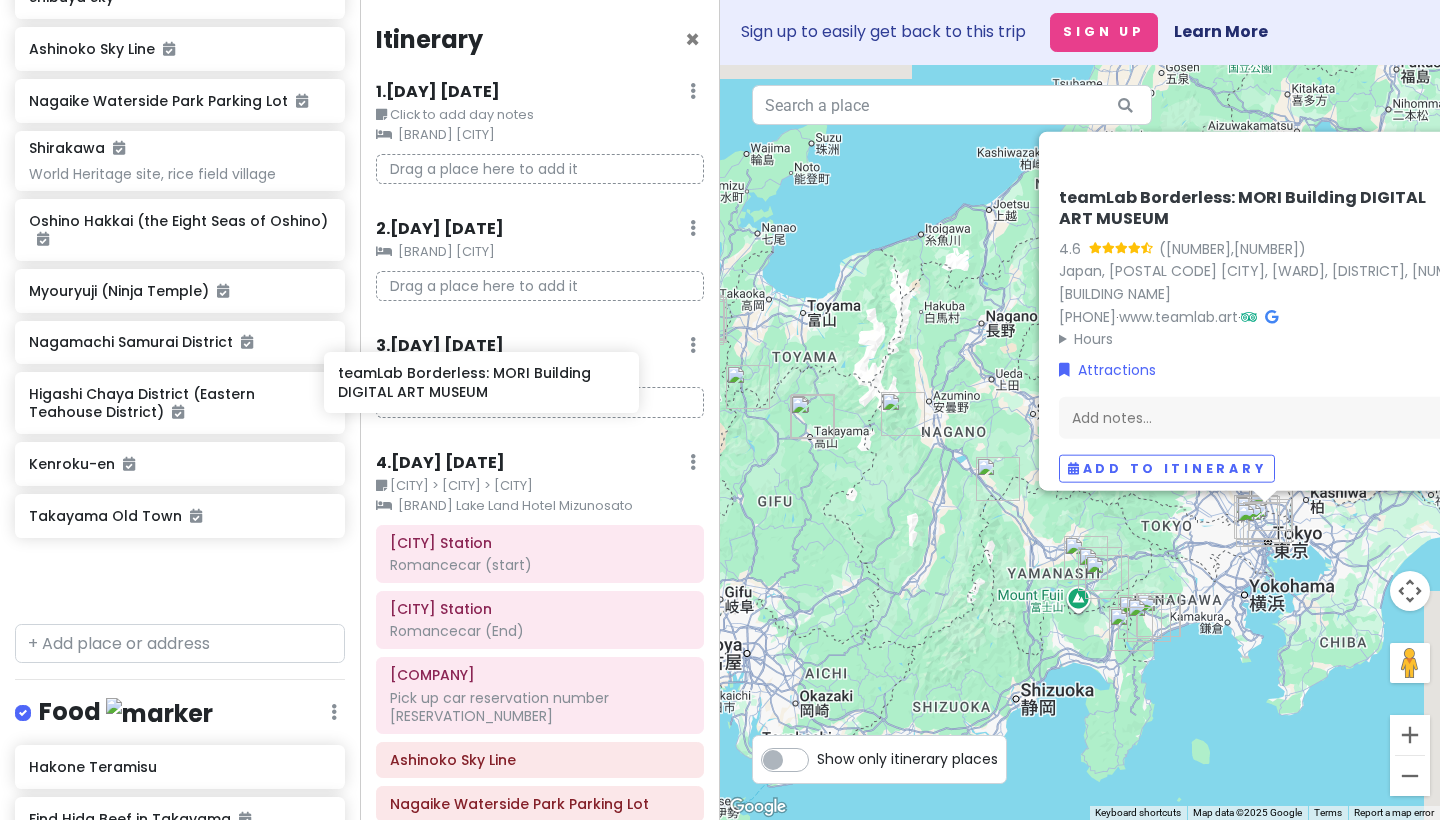 scroll, scrollTop: 501, scrollLeft: 0, axis: vertical 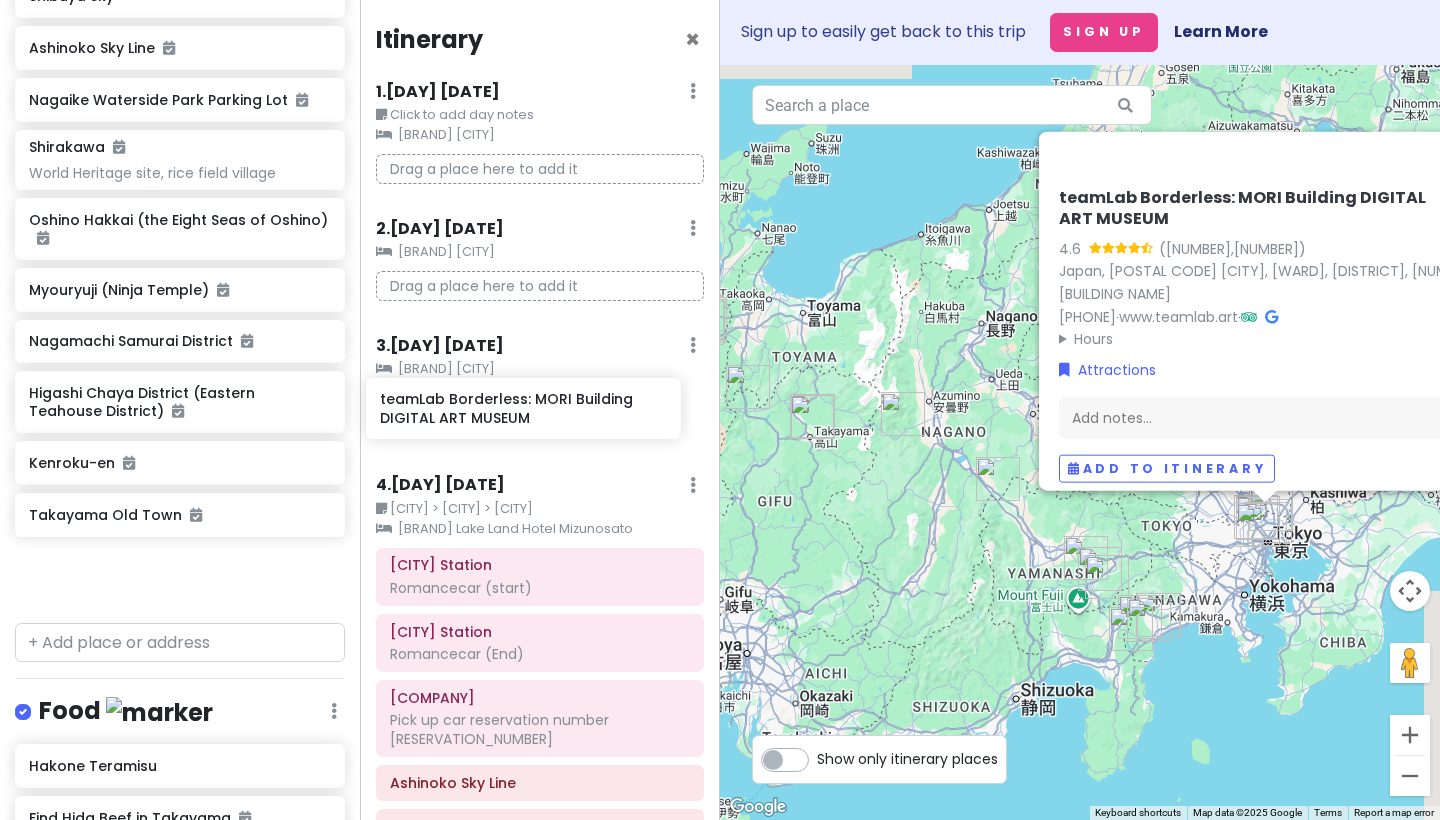 drag, startPoint x: 157, startPoint y: 631, endPoint x: 508, endPoint y: 426, distance: 406.48 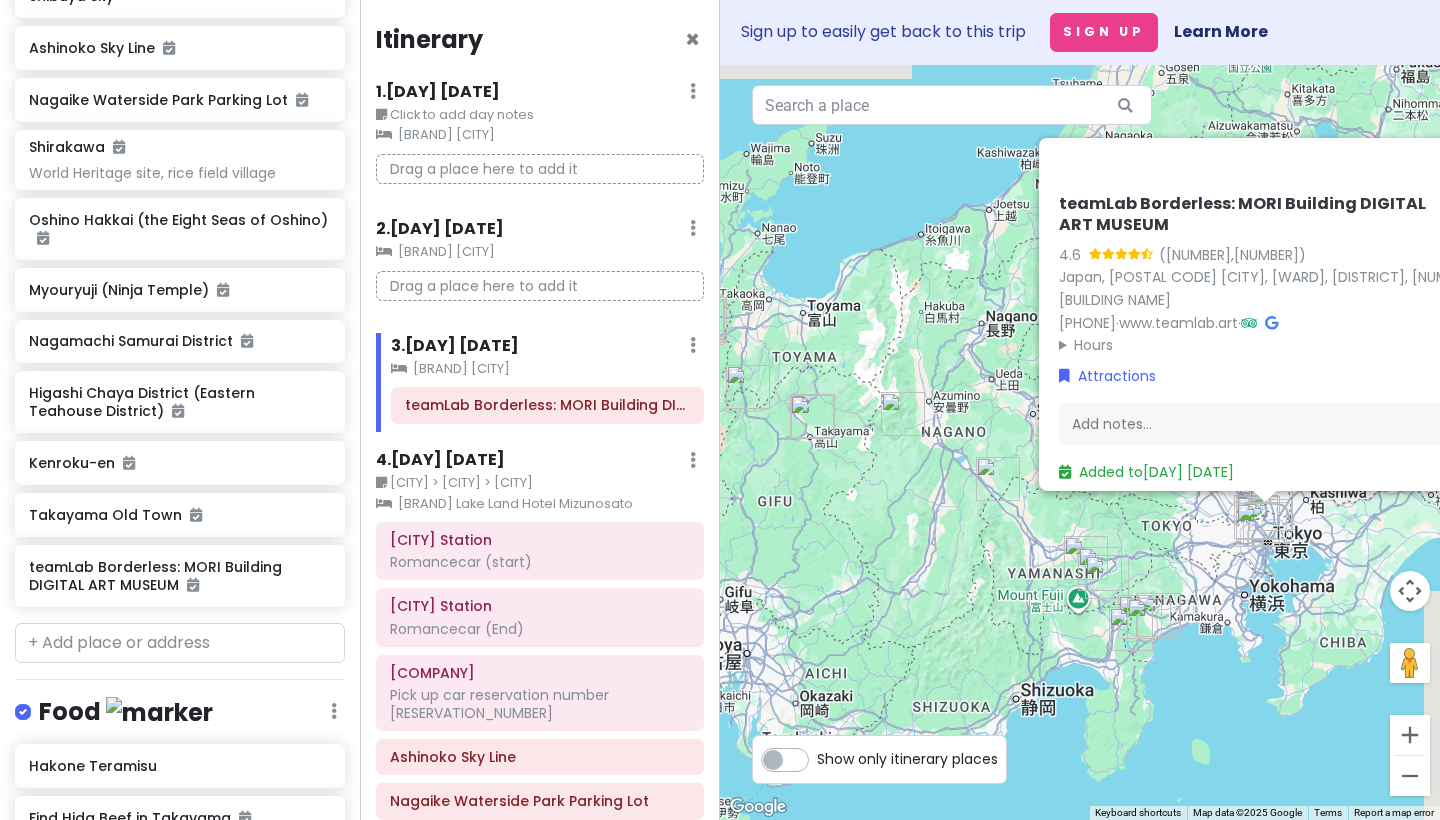click on "Drag a place here to add it" at bounding box center [540, 286] 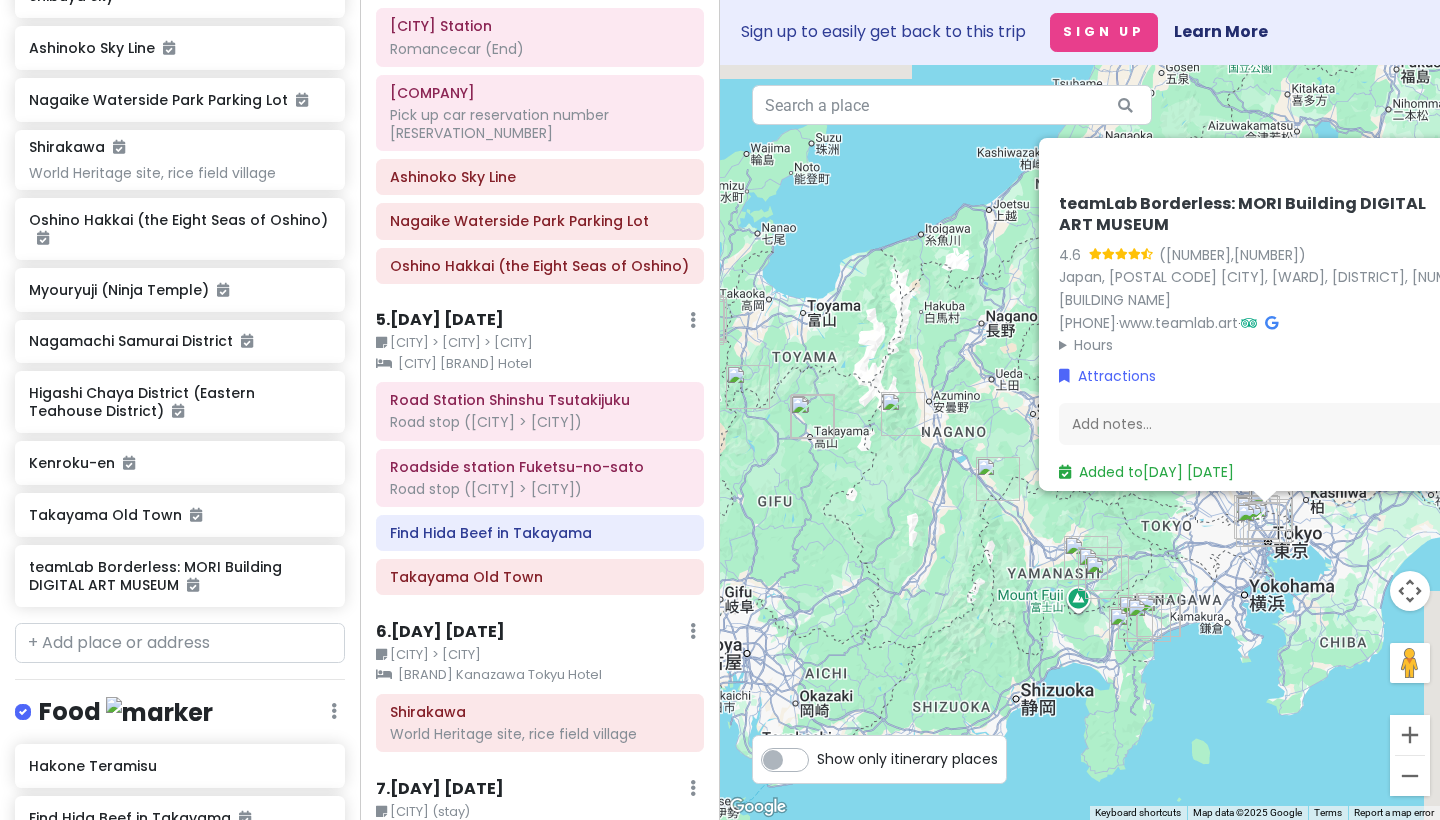 scroll, scrollTop: 606, scrollLeft: 0, axis: vertical 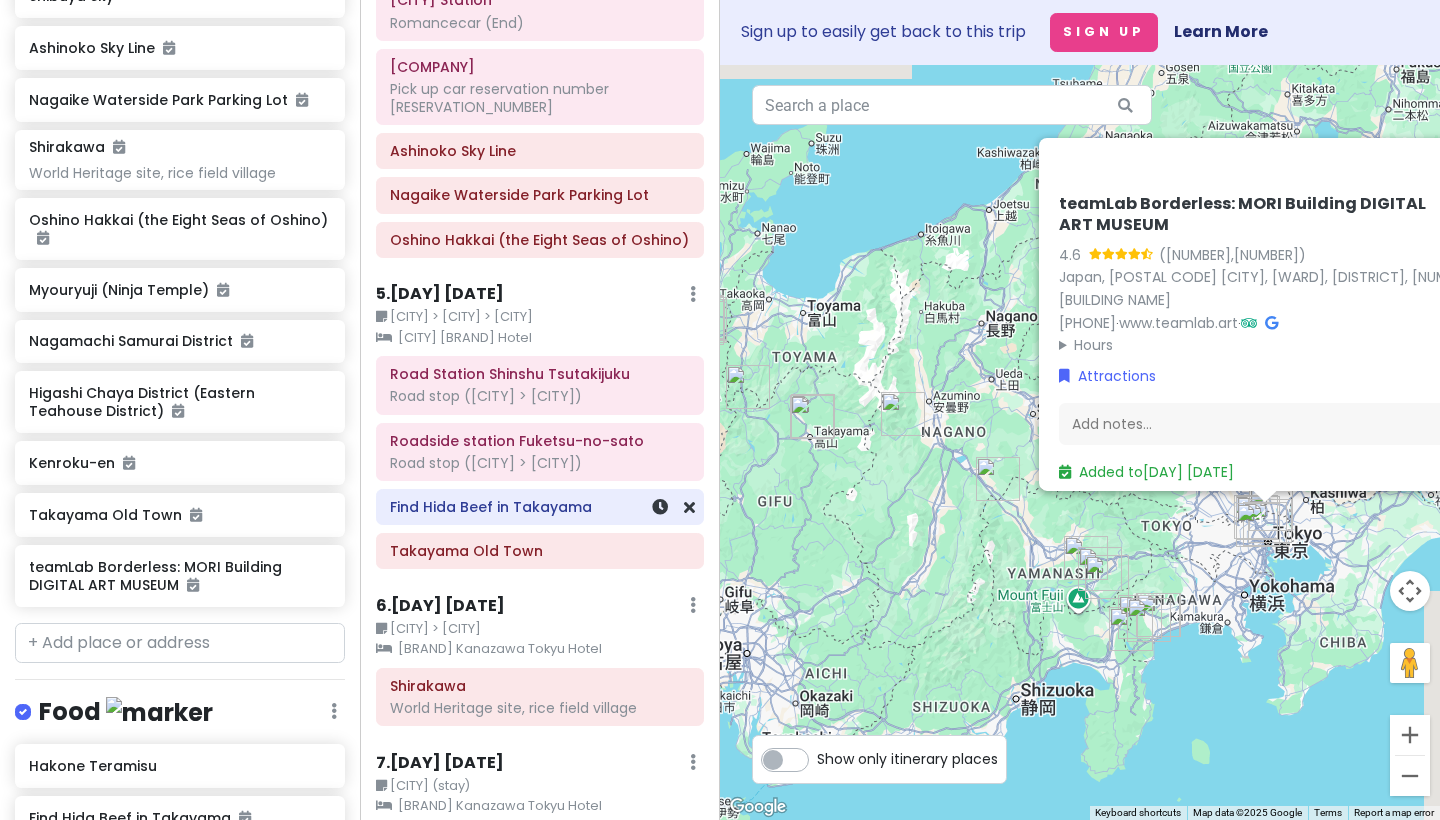 click on "Find Hida Beef in Takayama" at bounding box center (540, 507) 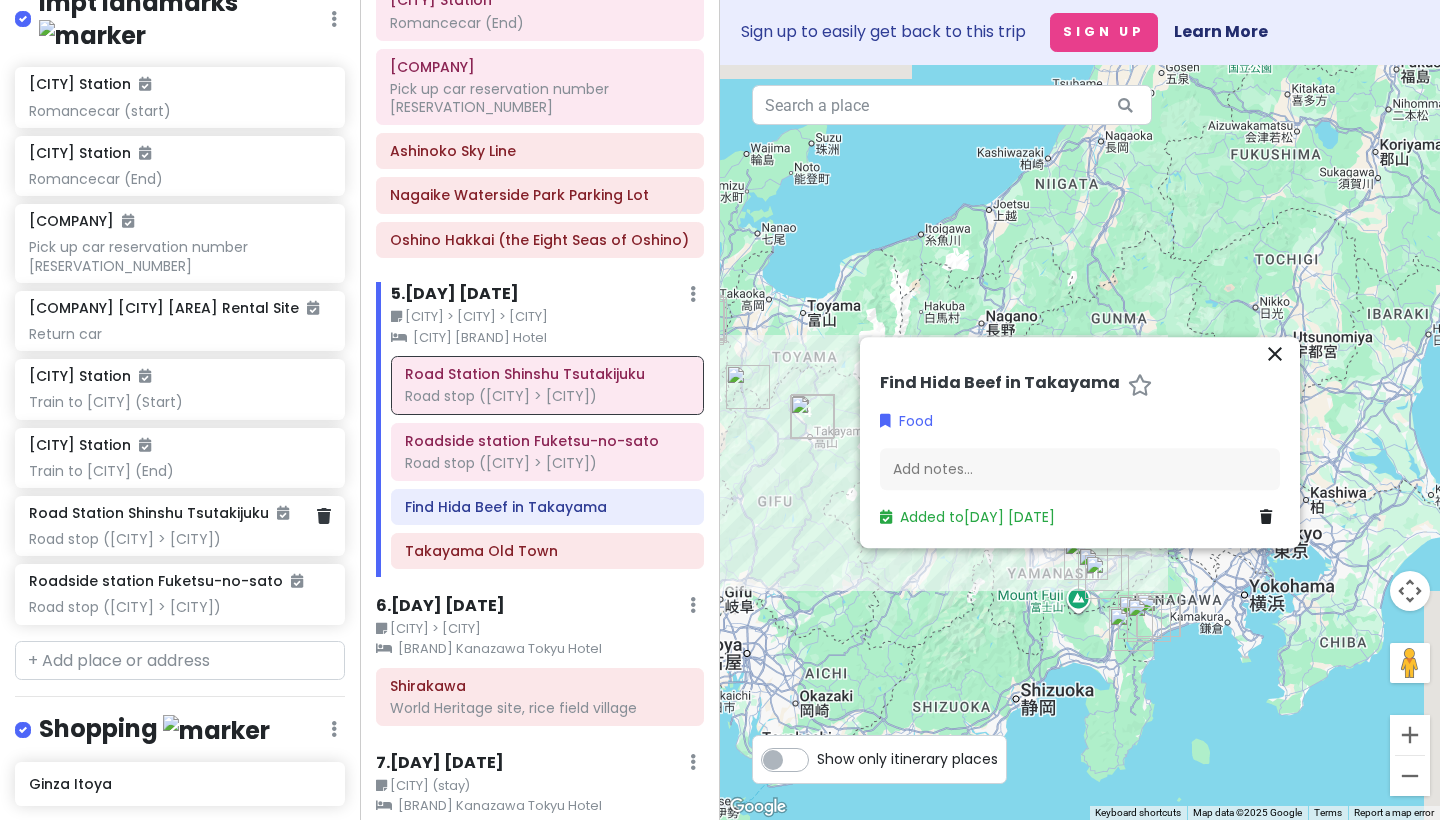 scroll, scrollTop: 2310, scrollLeft: 0, axis: vertical 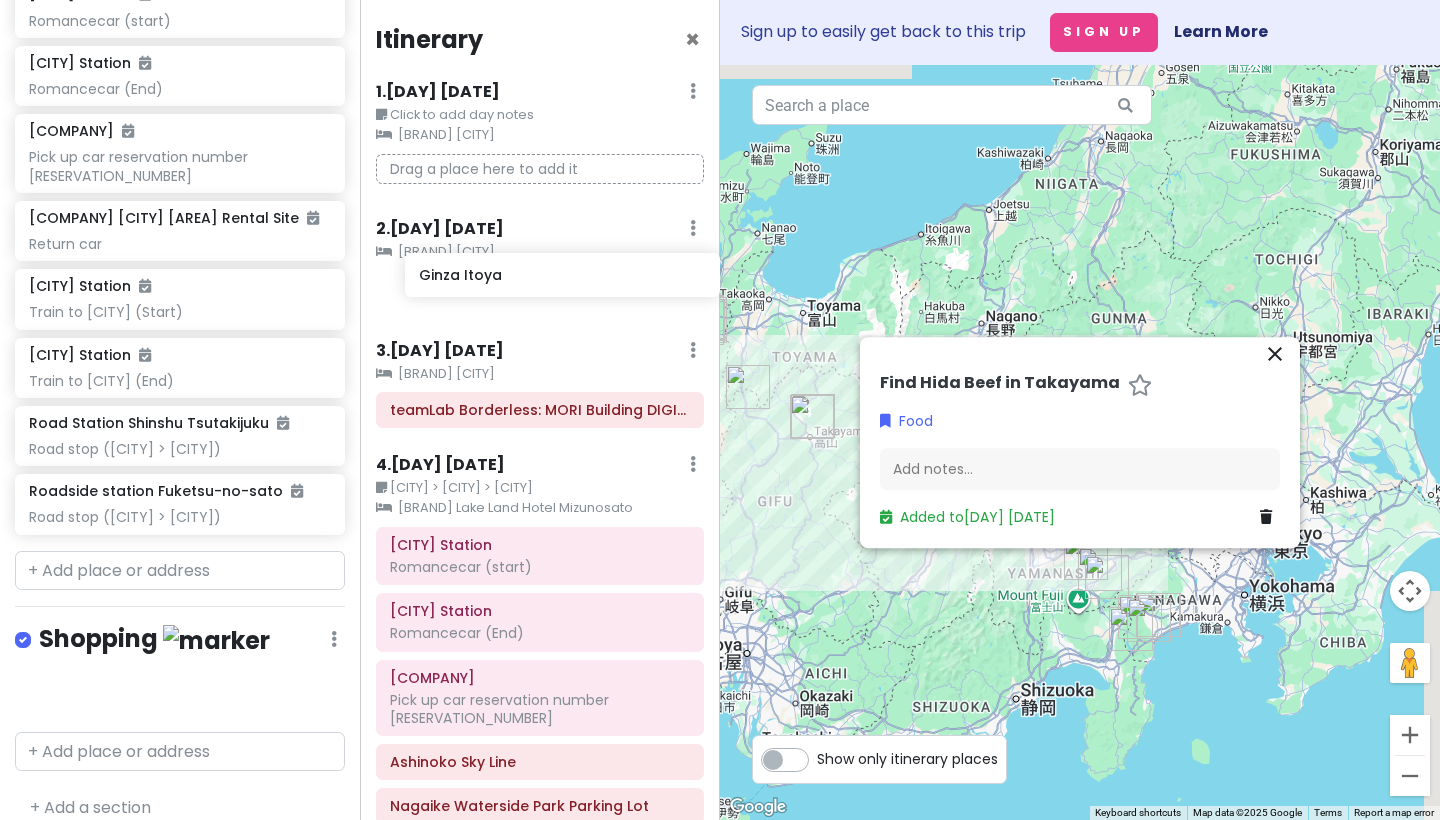 drag, startPoint x: 168, startPoint y: 671, endPoint x: 558, endPoint y: 276, distance: 555.0901 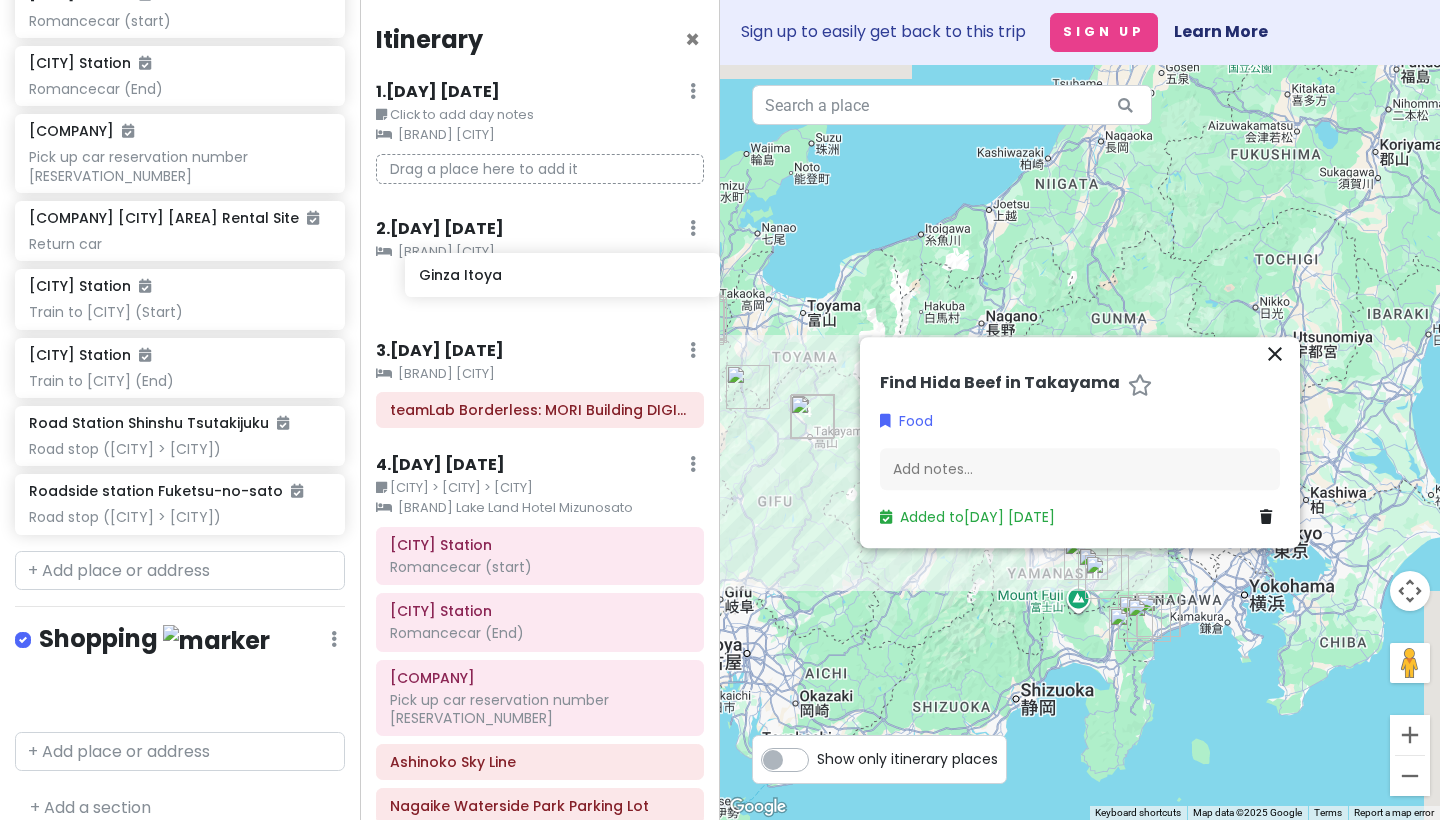 click on "Japan trip with [PERSON] - Scout" at bounding box center [720, 410] 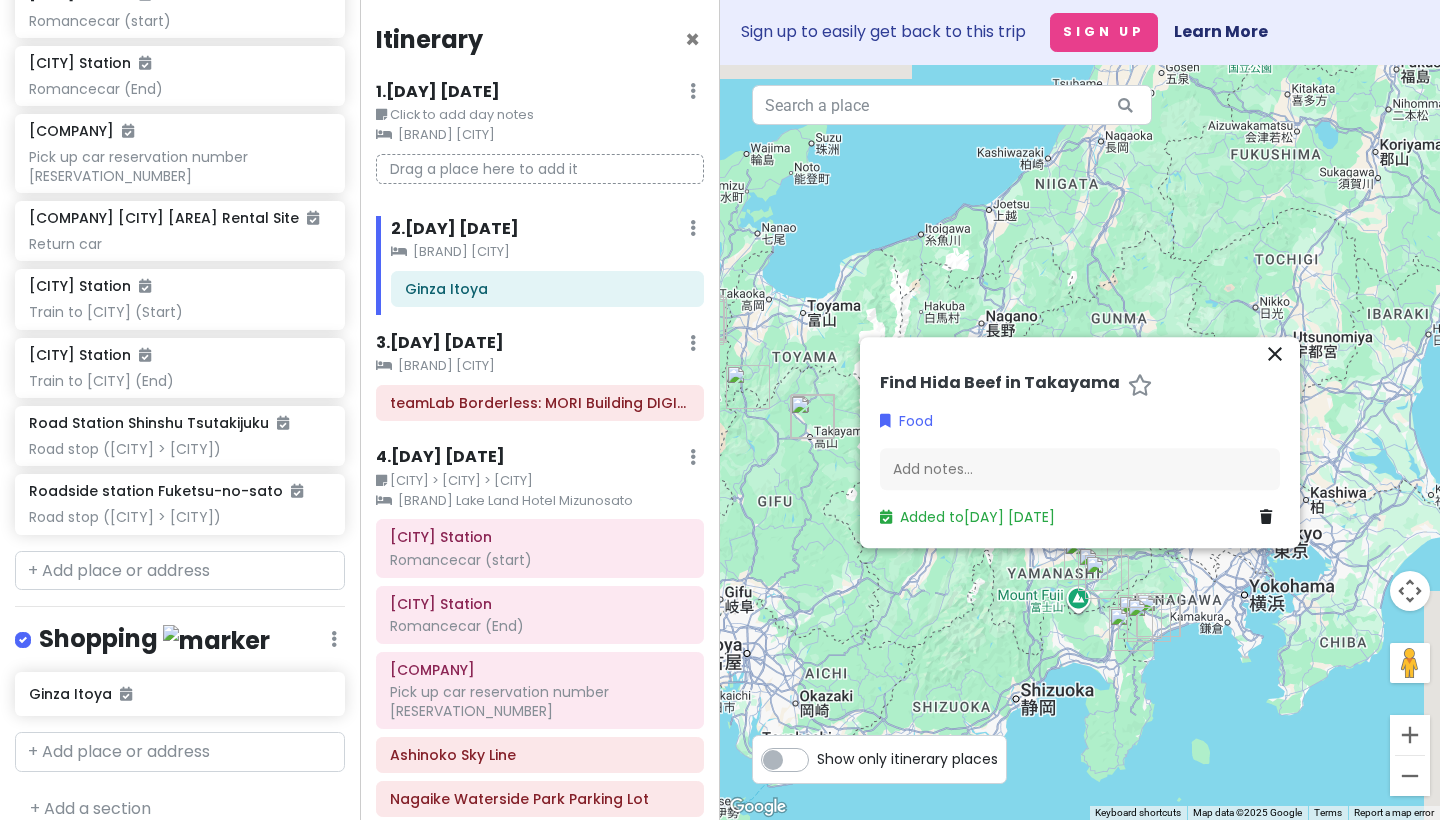click on "2 .  Tue 9/9 Add Day Notes Clear Lodging Delete Day" at bounding box center (547, 233) 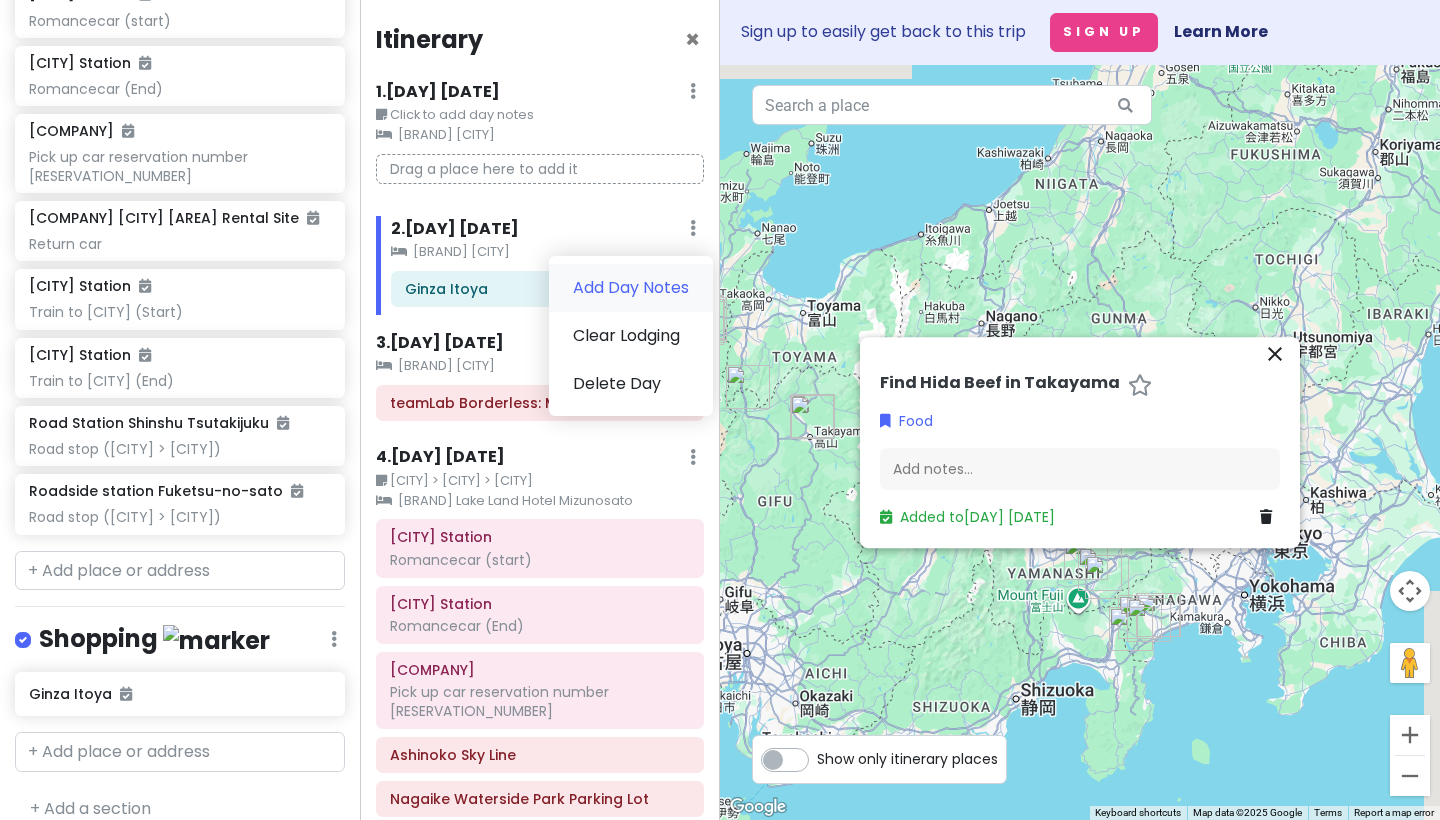 click on "Add Day Notes" at bounding box center (631, 288) 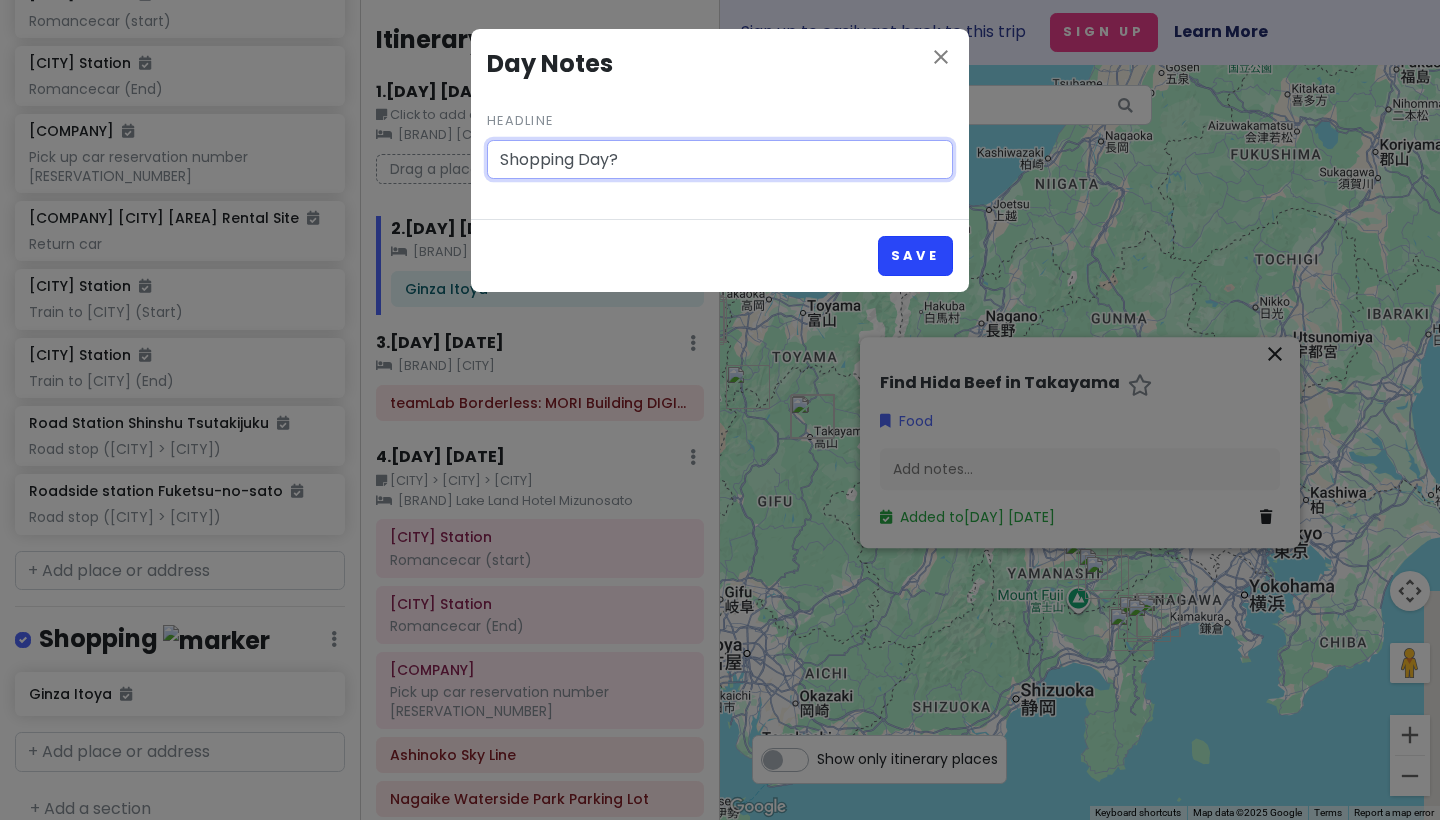 type on "Shopping Day?" 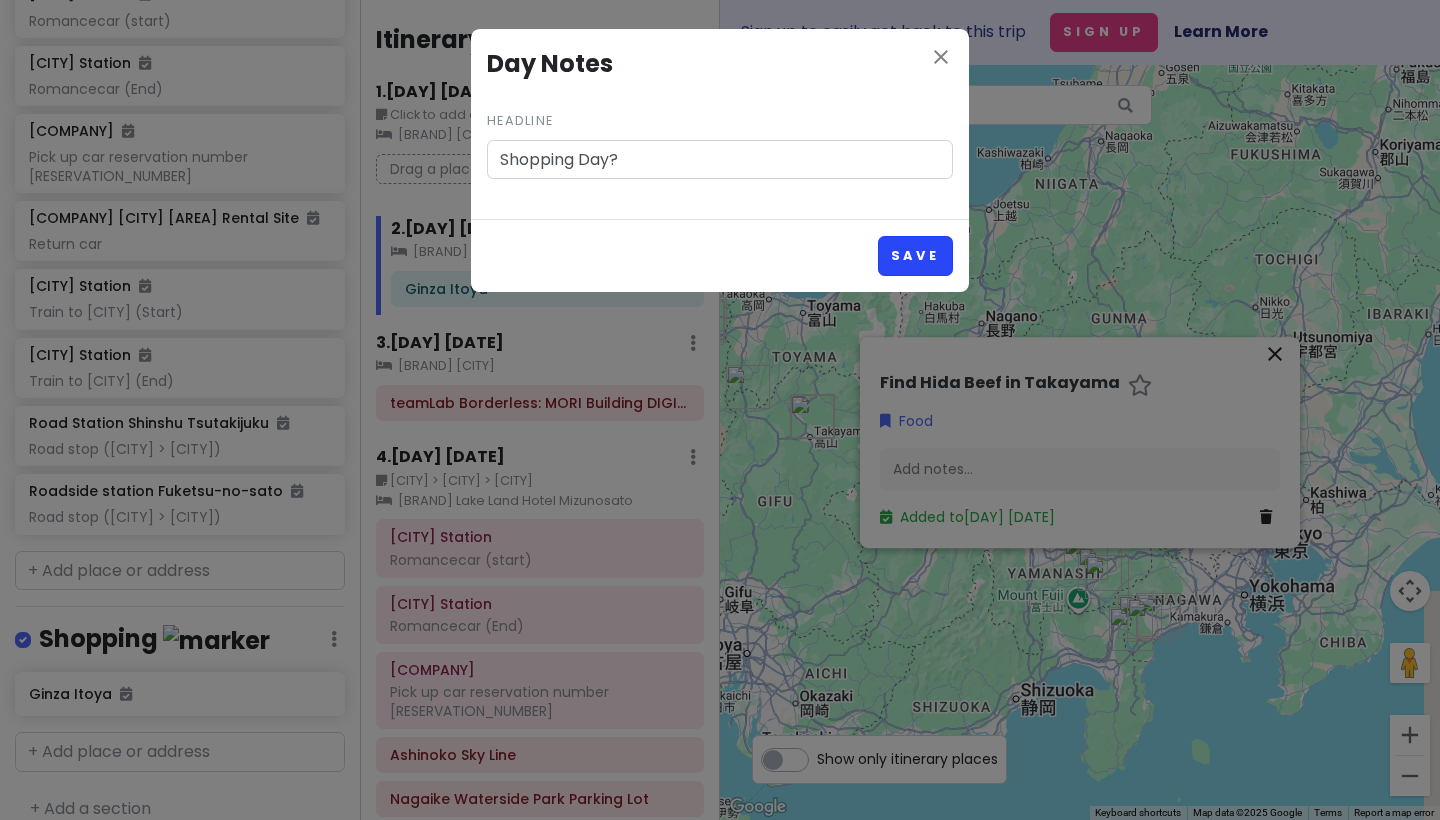click on "Save" at bounding box center [915, 255] 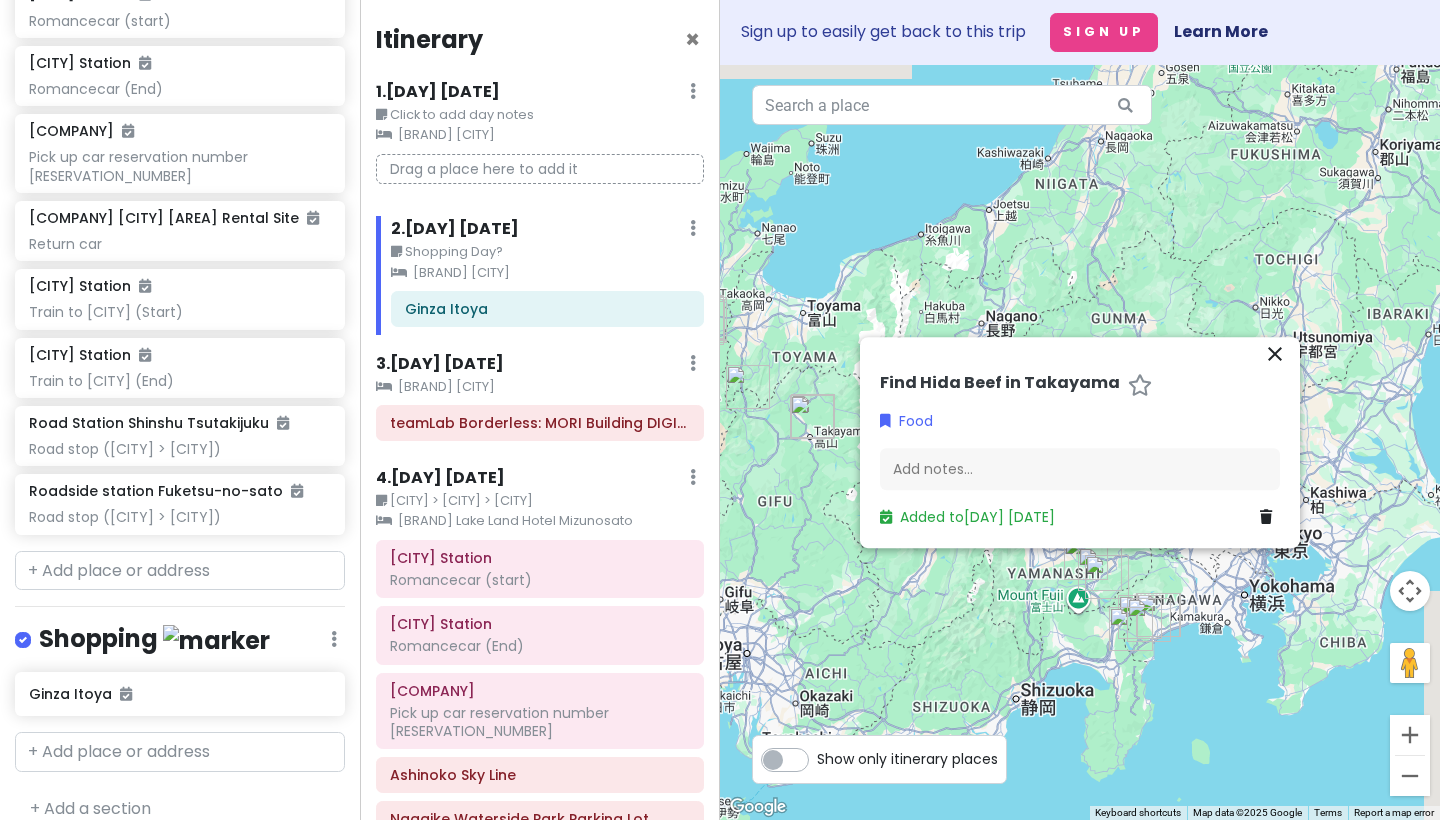 click on "close" at bounding box center [1275, 354] 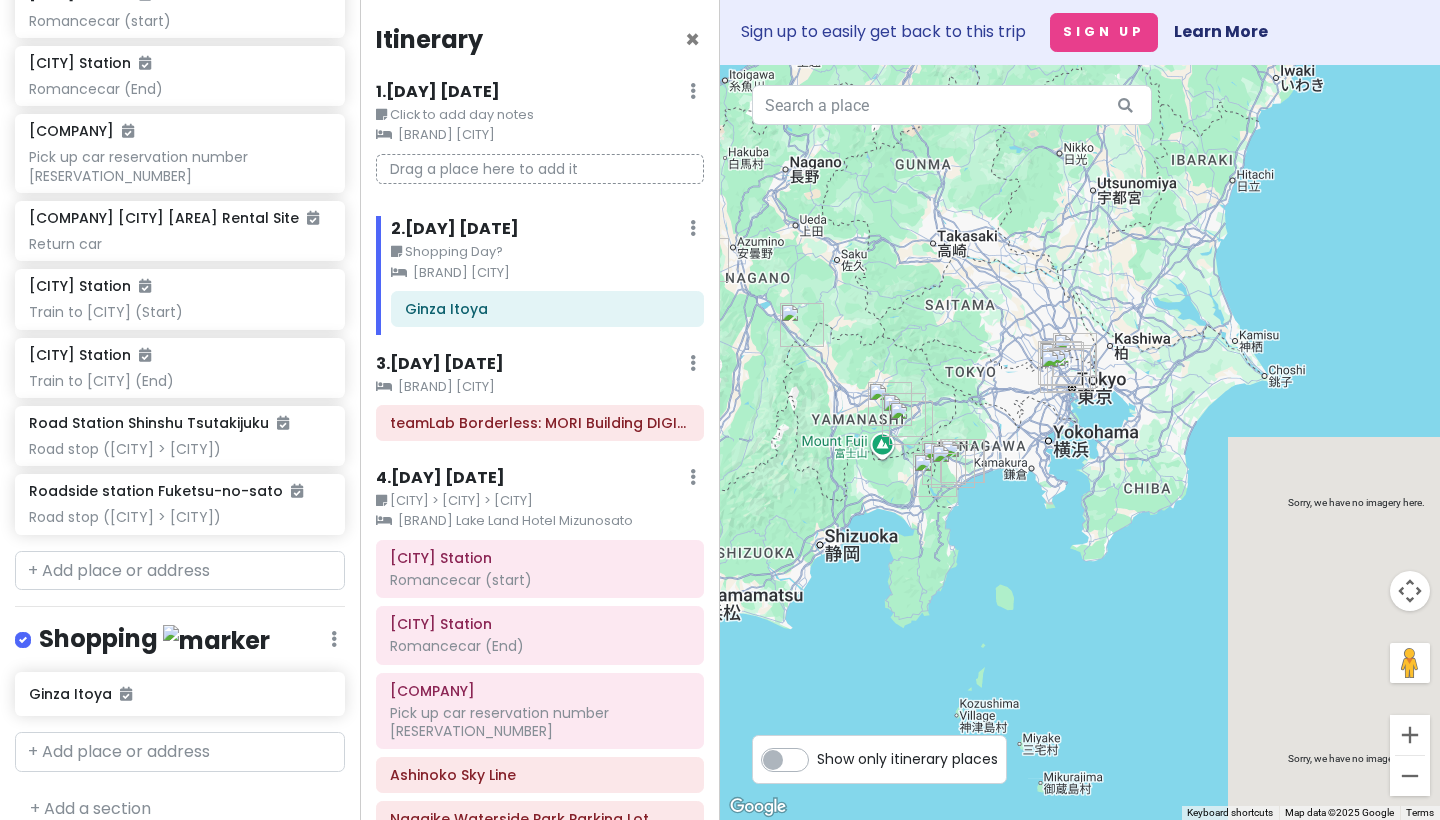drag, startPoint x: 1224, startPoint y: 483, endPoint x: 995, endPoint y: 309, distance: 287.60562 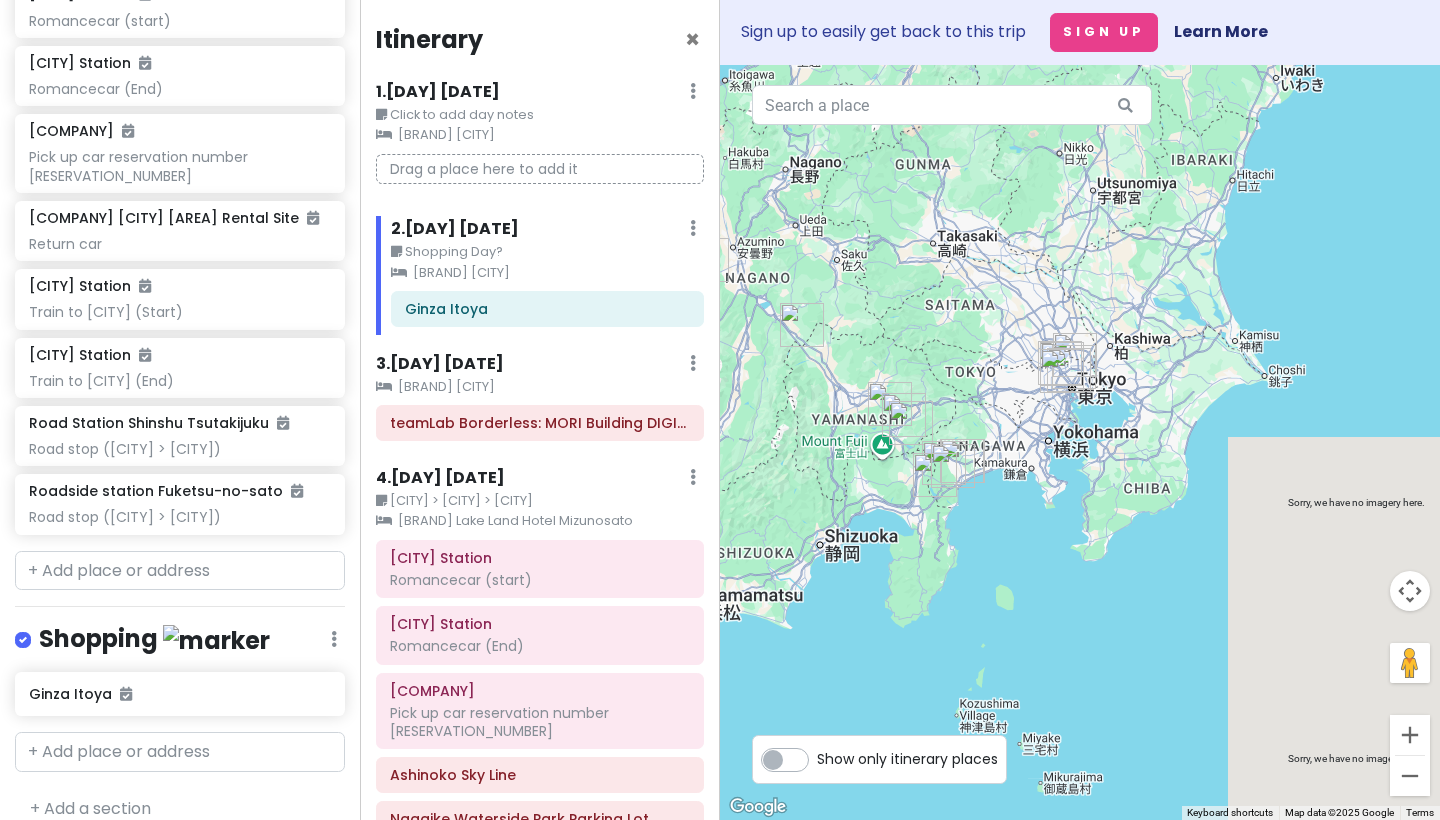 click at bounding box center (1080, 442) 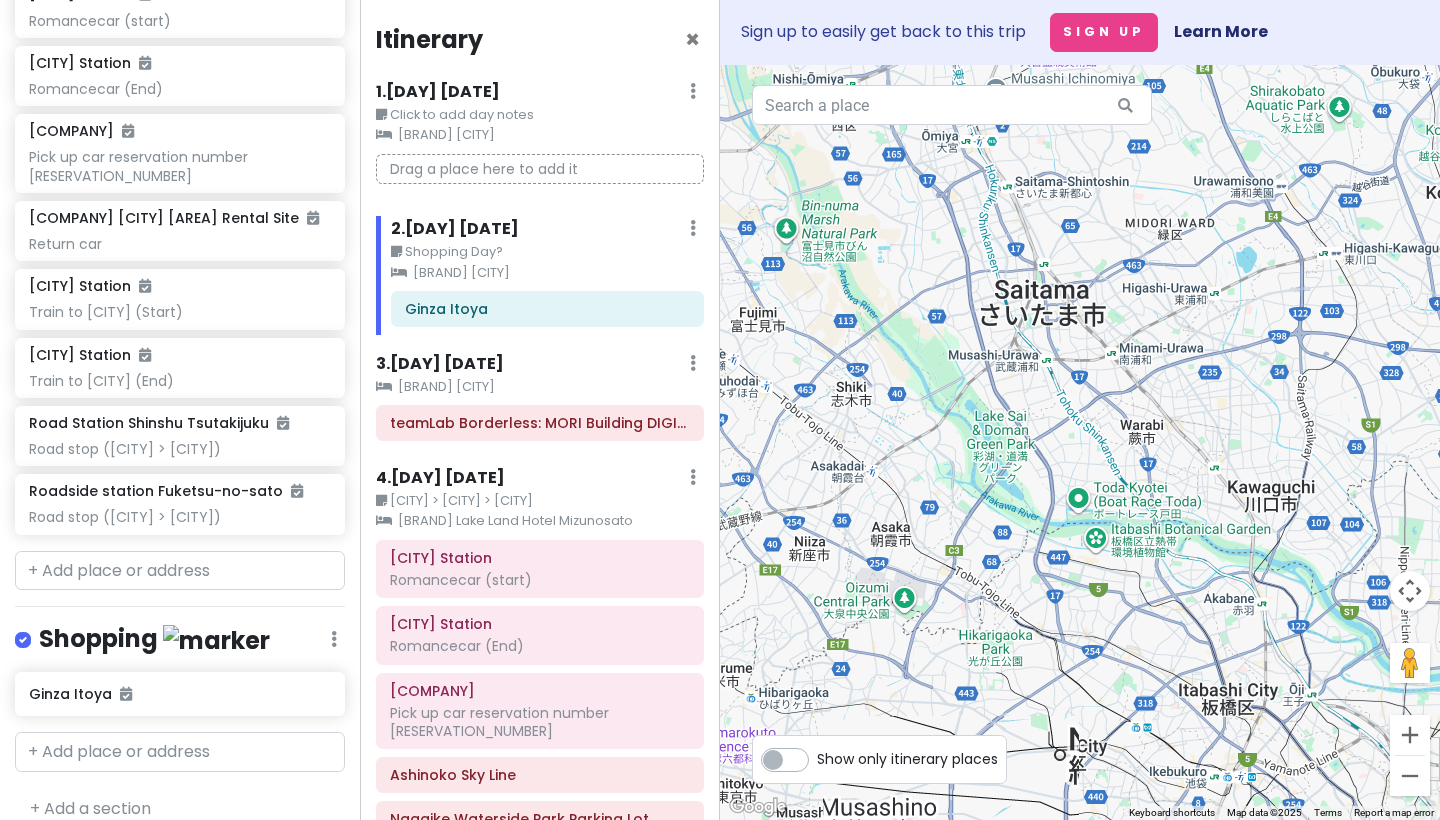 drag, startPoint x: 1192, startPoint y: 561, endPoint x: 515, endPoint y: 418, distance: 691.93787 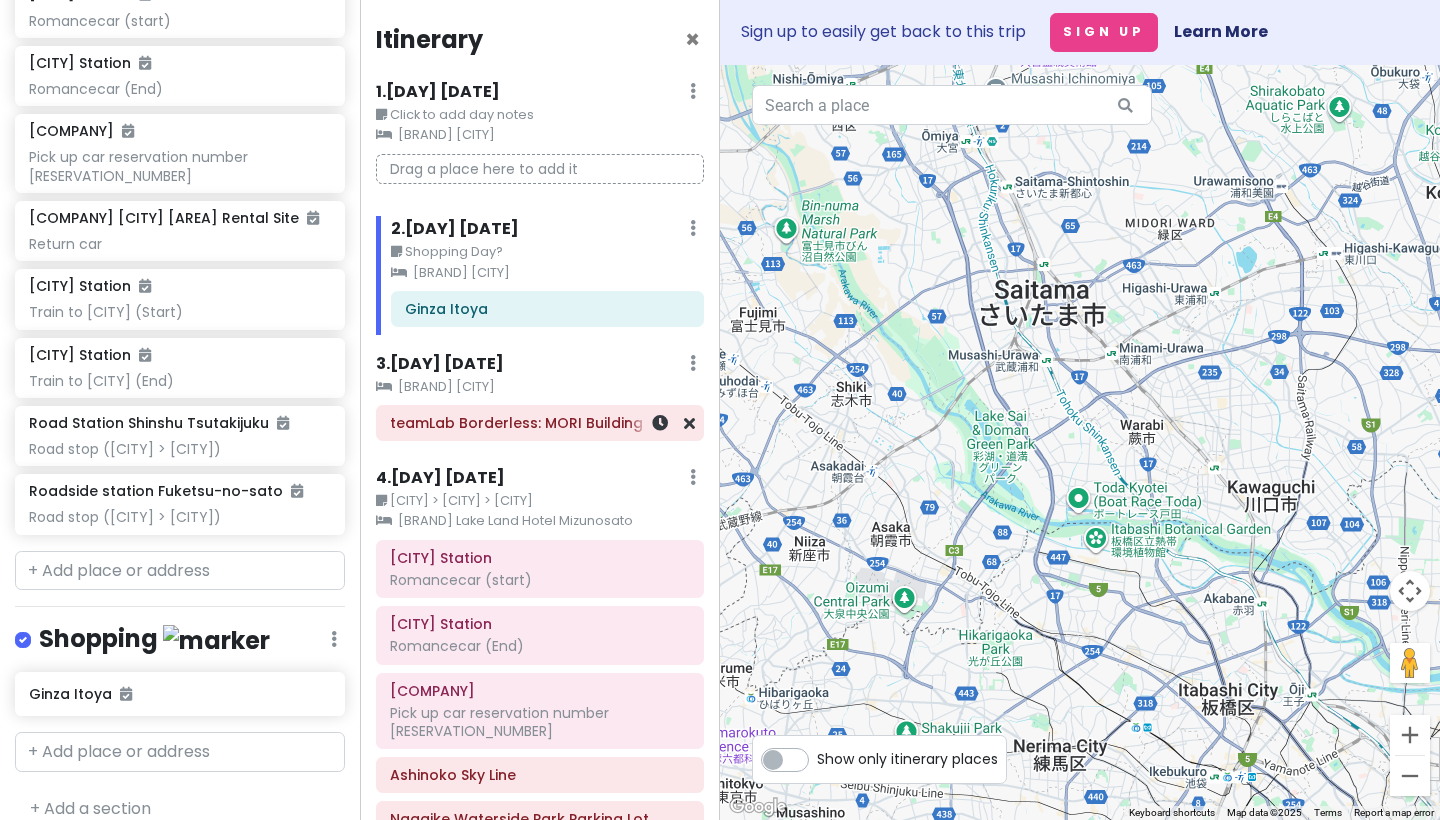 click on "teamLab Borderless: MORI Building DIGITAL ART MUSEUM" at bounding box center [540, 423] 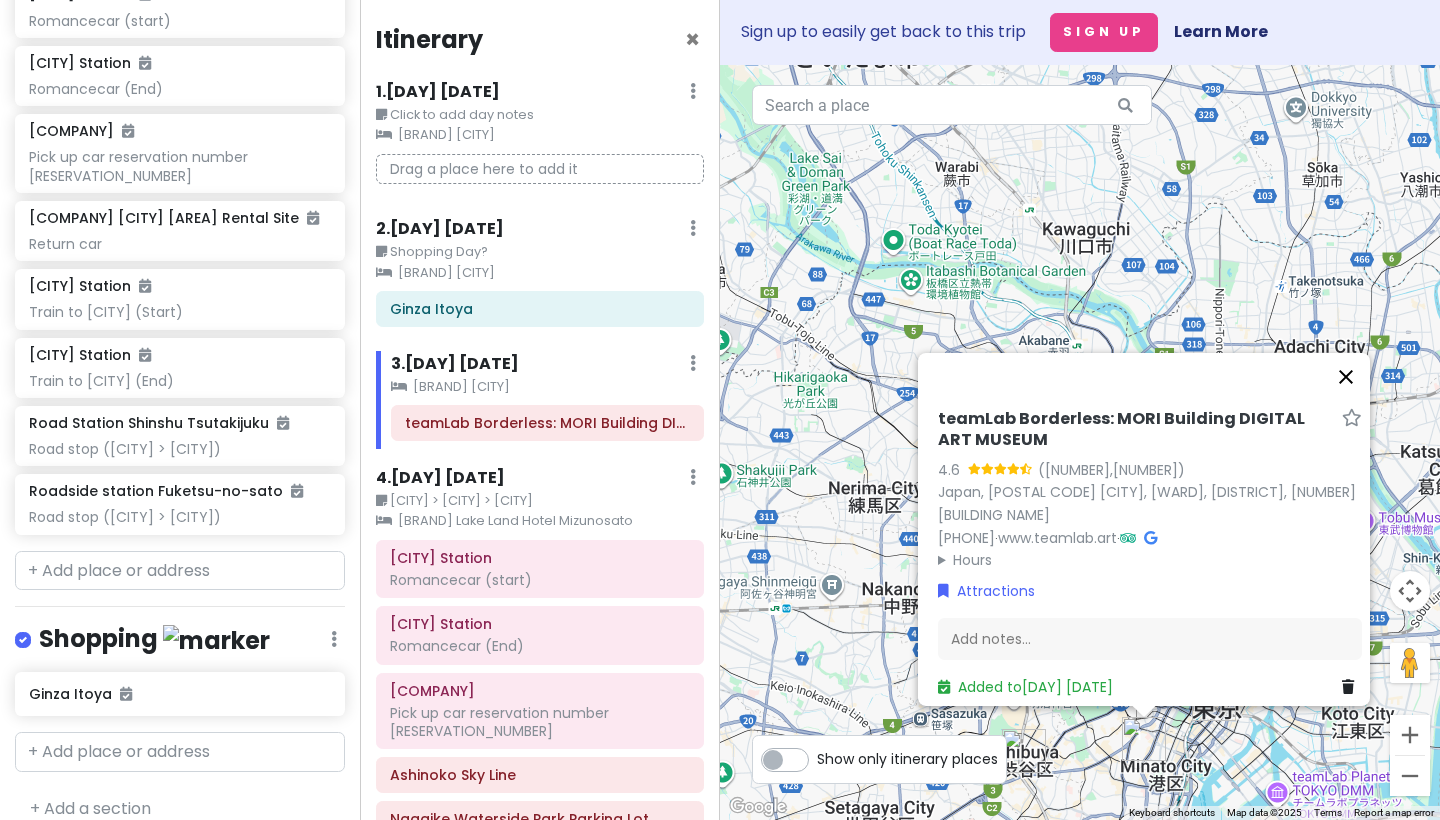 click at bounding box center [1346, 377] 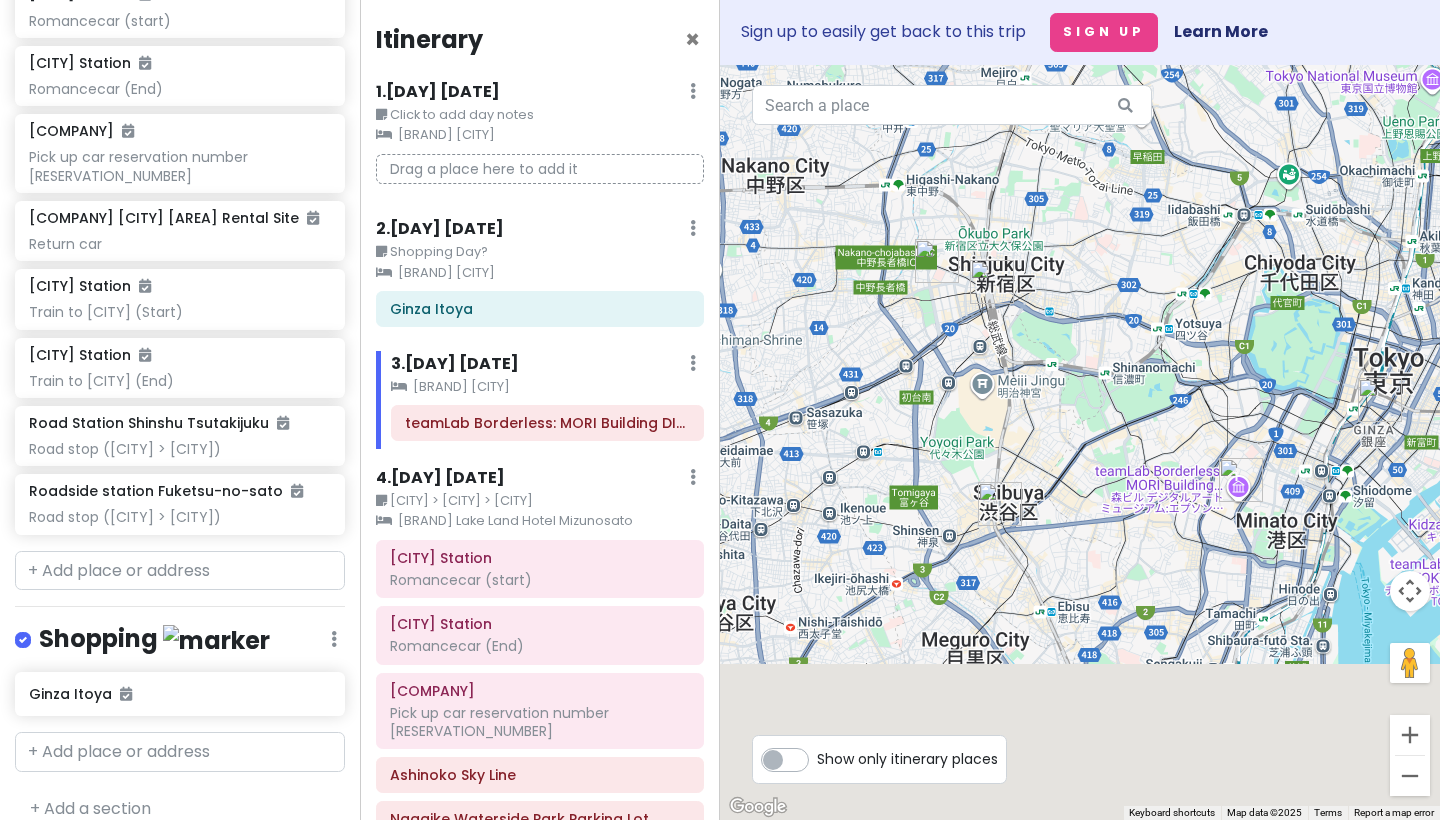 drag, startPoint x: 1043, startPoint y: 692, endPoint x: 1035, endPoint y: 284, distance: 408.07843 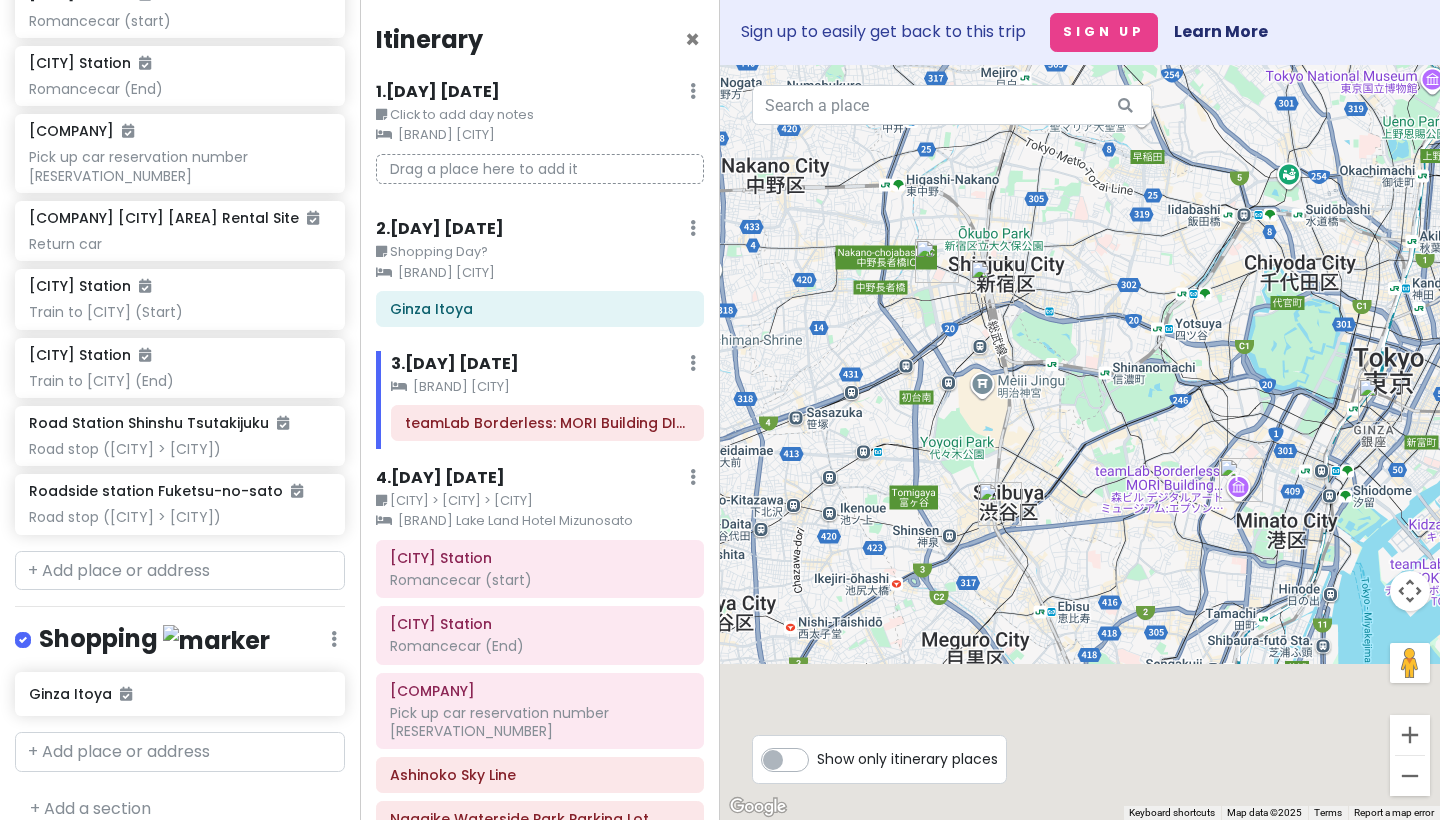 click at bounding box center (1080, 442) 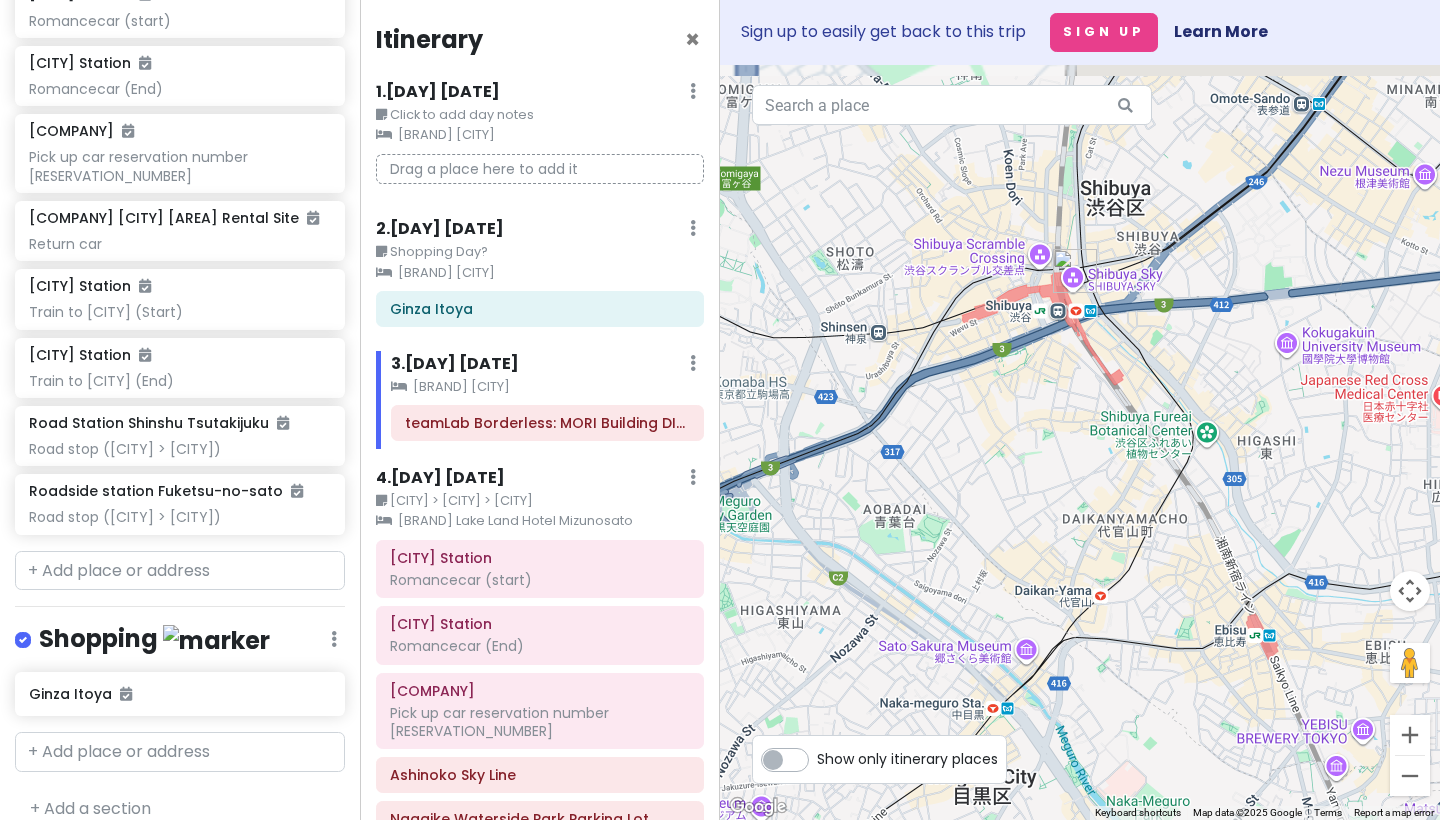 drag, startPoint x: 1028, startPoint y: 311, endPoint x: 1145, endPoint y: 623, distance: 333.21616 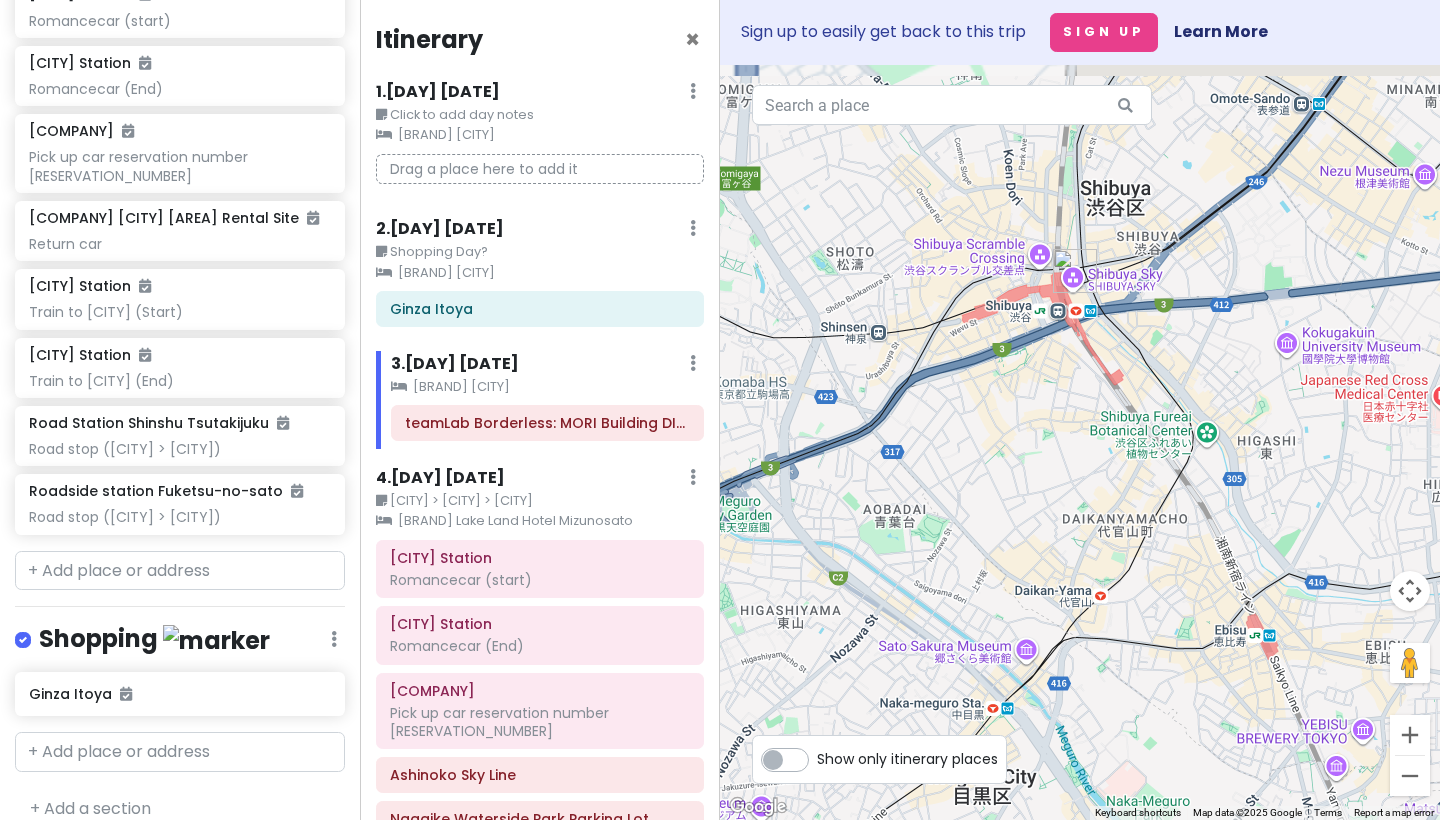 click at bounding box center (1080, 442) 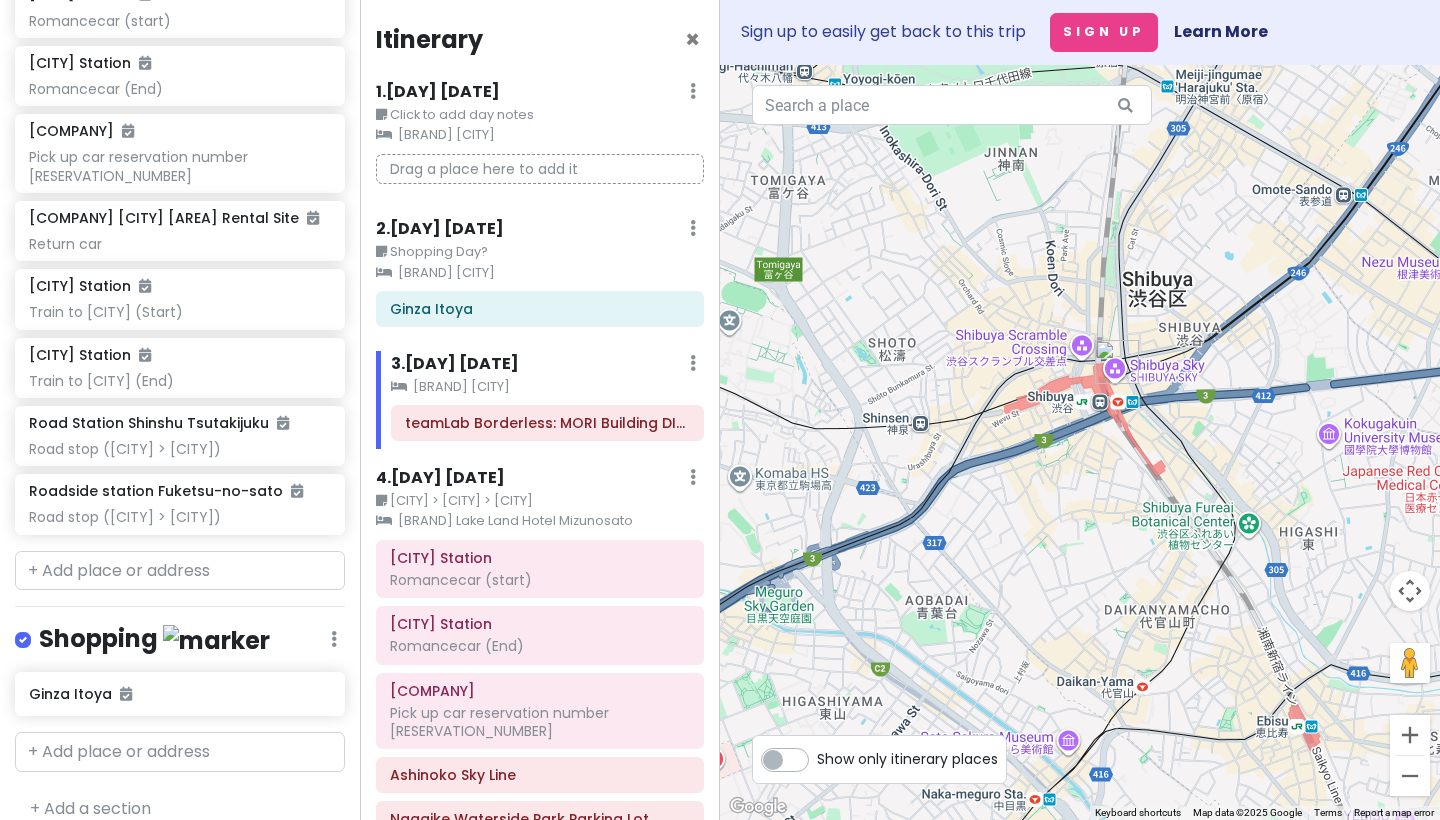 click at bounding box center [1117, 362] 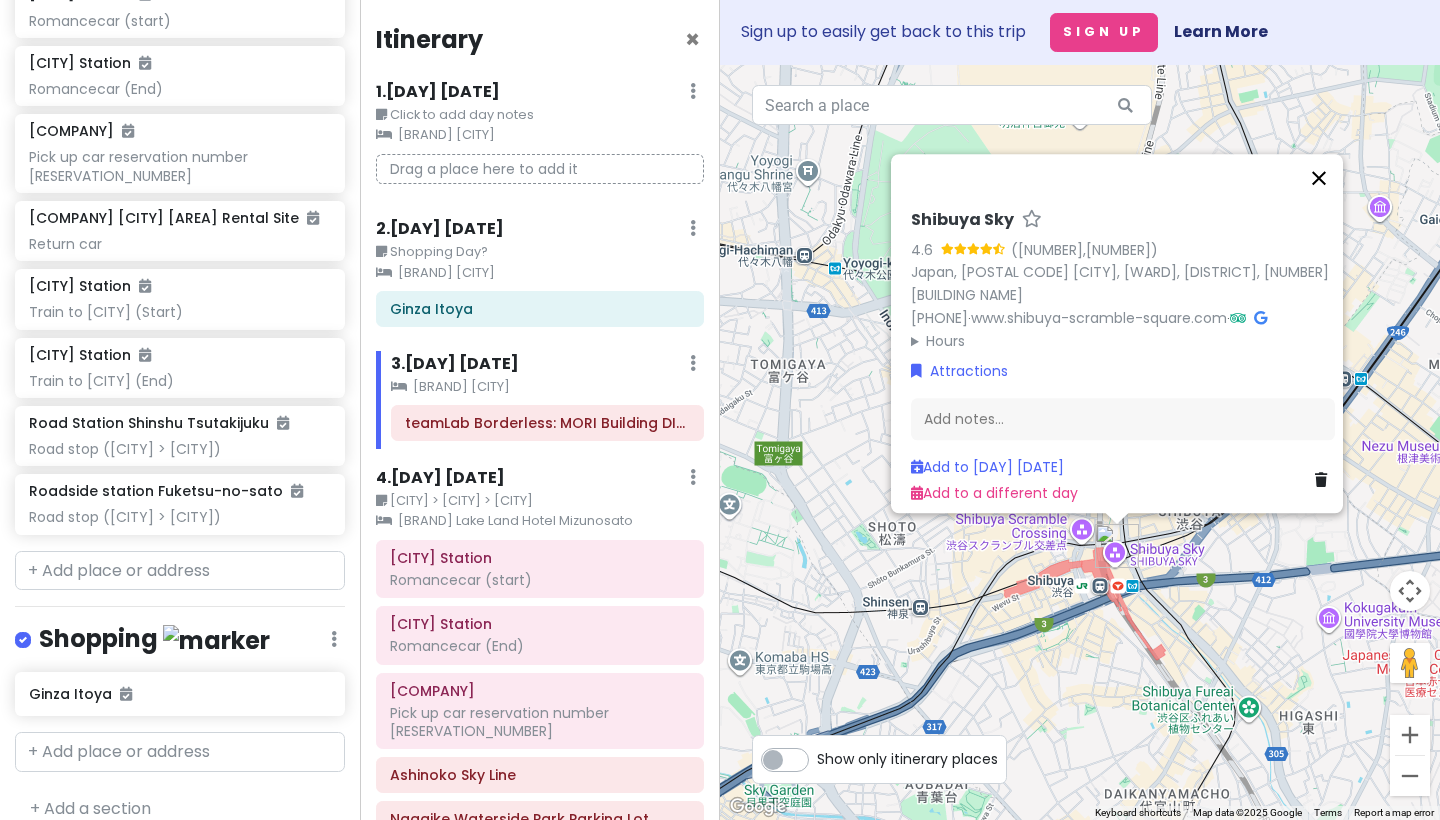 click at bounding box center [1319, 178] 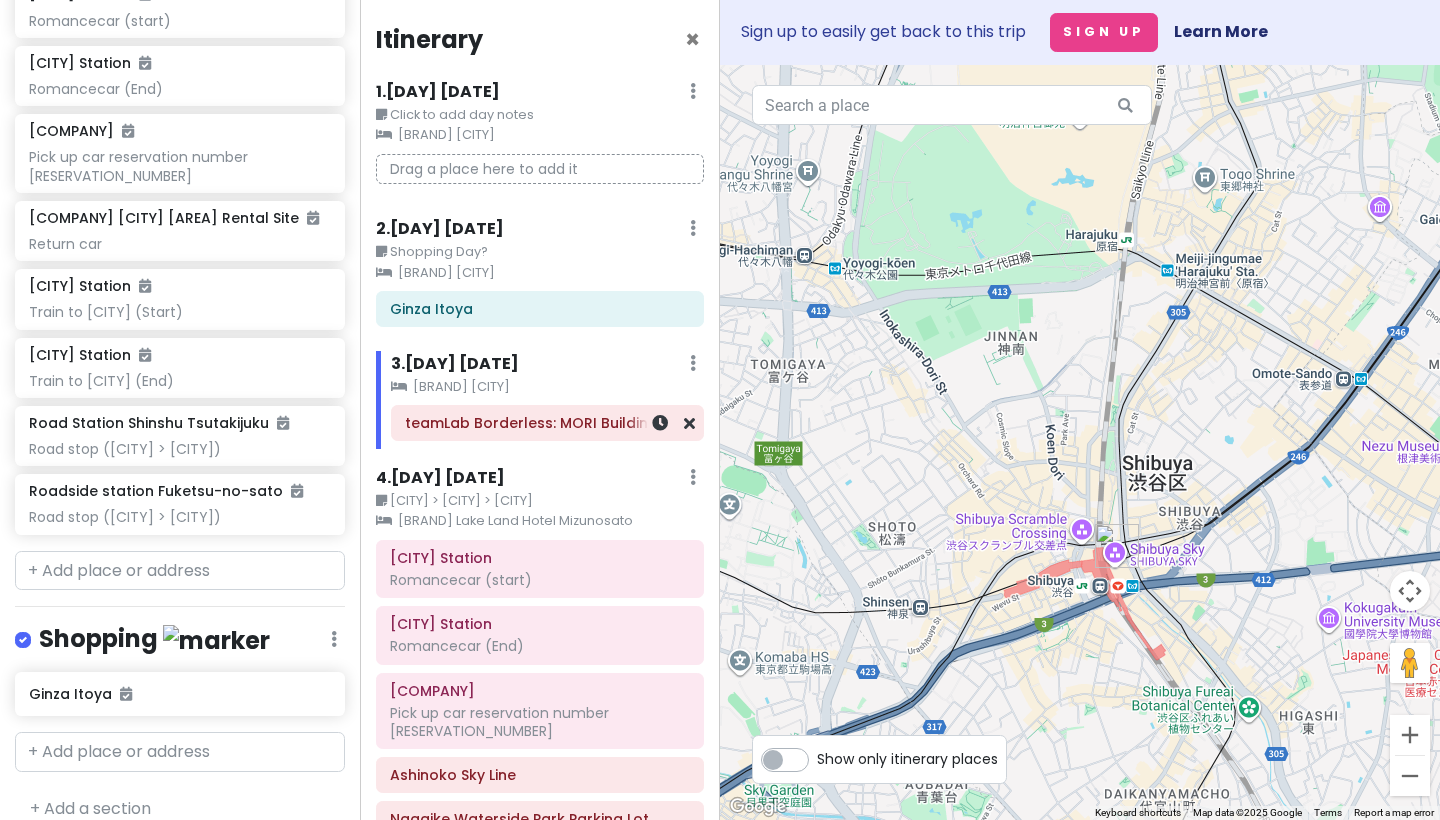click on "teamLab Borderless: MORI Building DIGITAL ART MUSEUM" at bounding box center [547, 423] 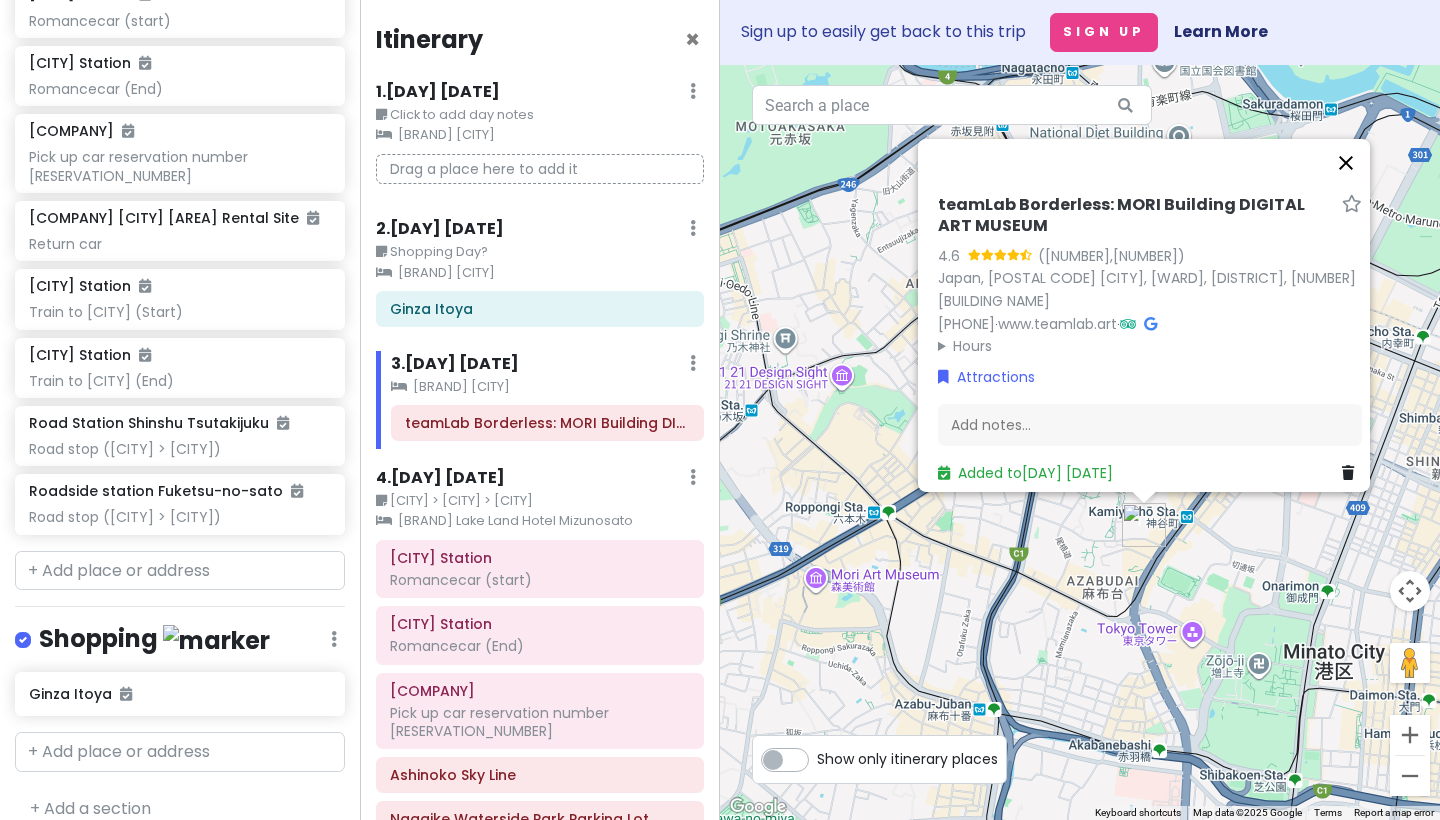 click at bounding box center [1346, 163] 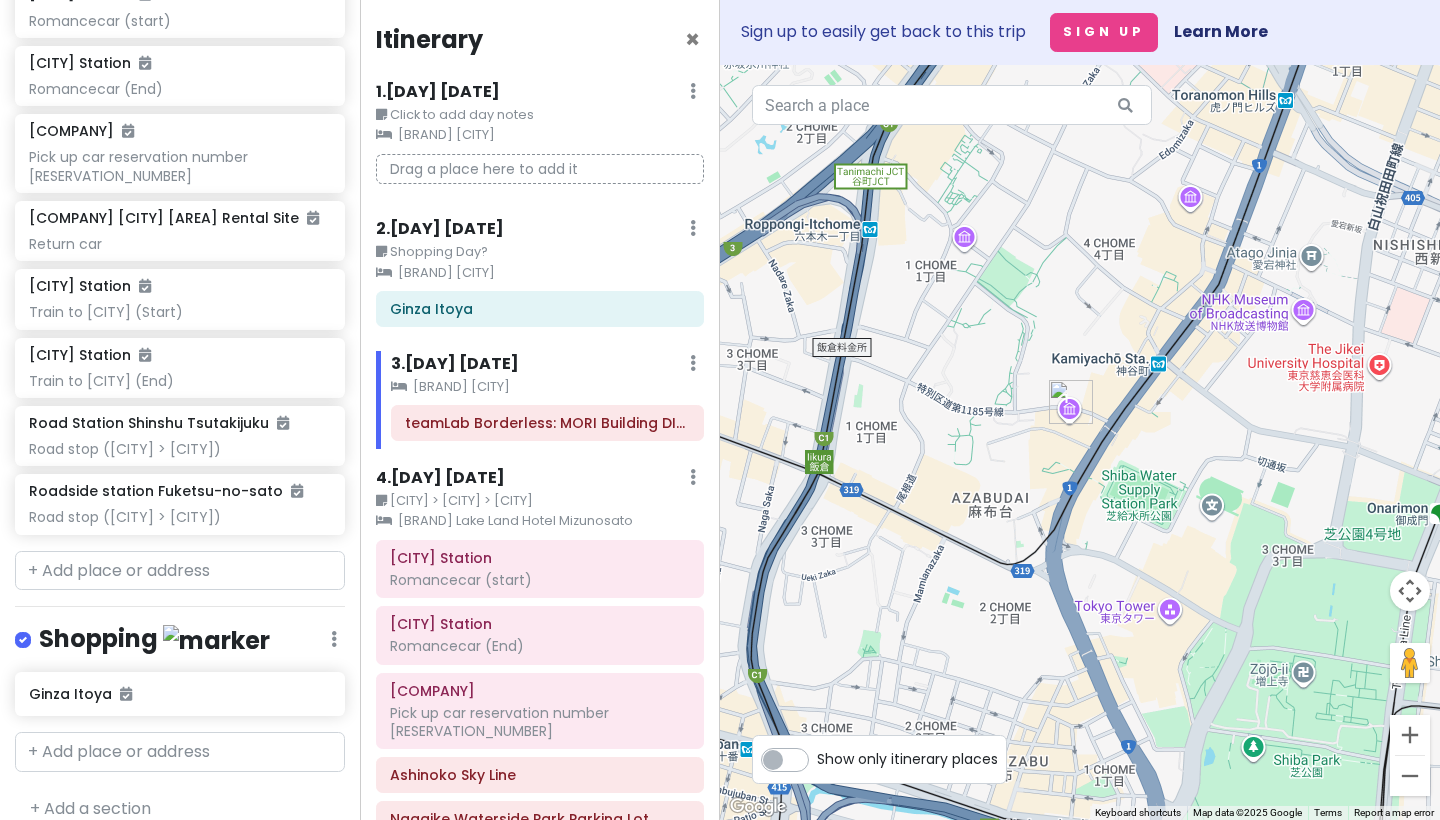 drag, startPoint x: 1205, startPoint y: 583, endPoint x: 1190, endPoint y: 472, distance: 112.00893 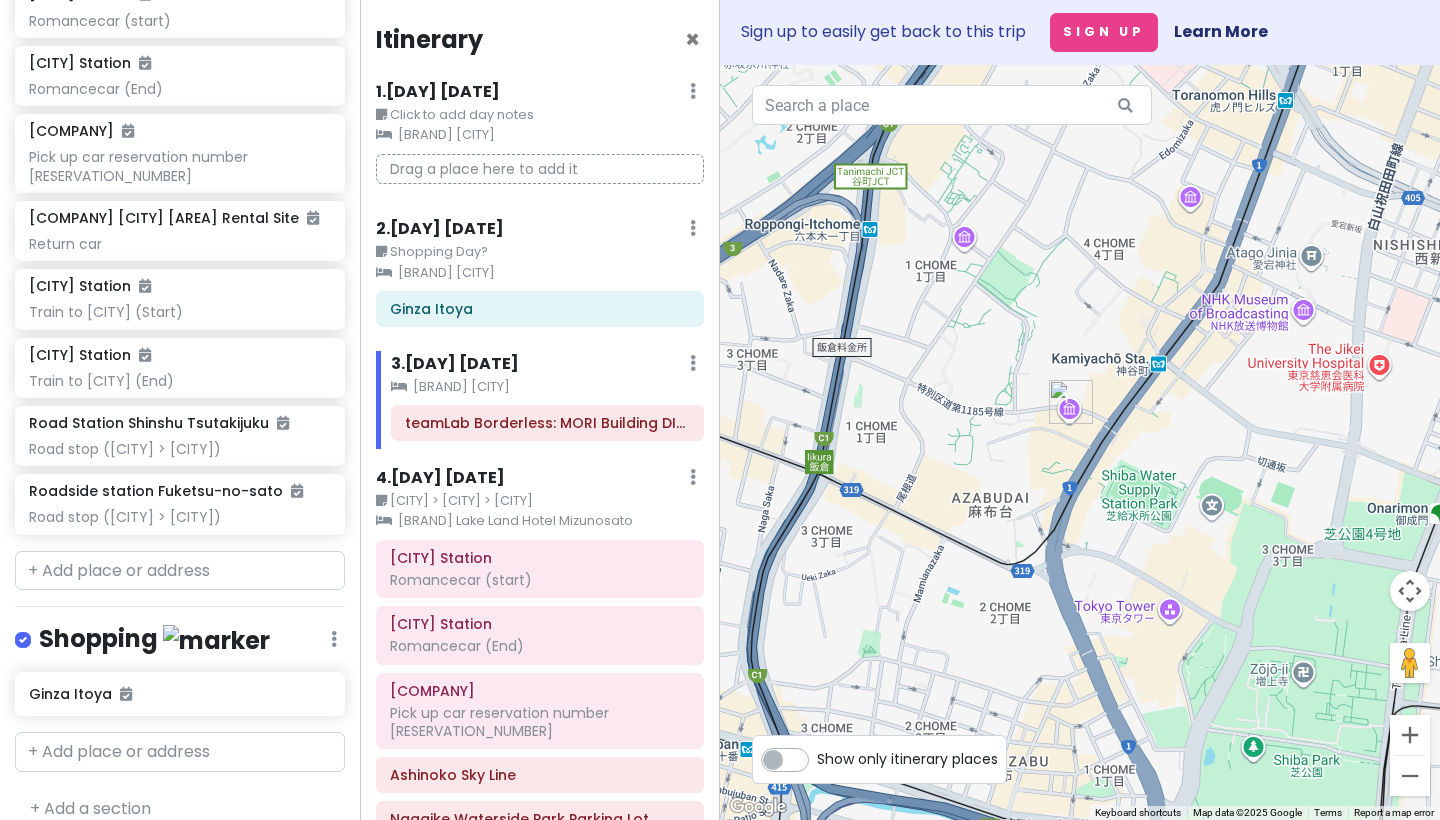 click at bounding box center (1080, 442) 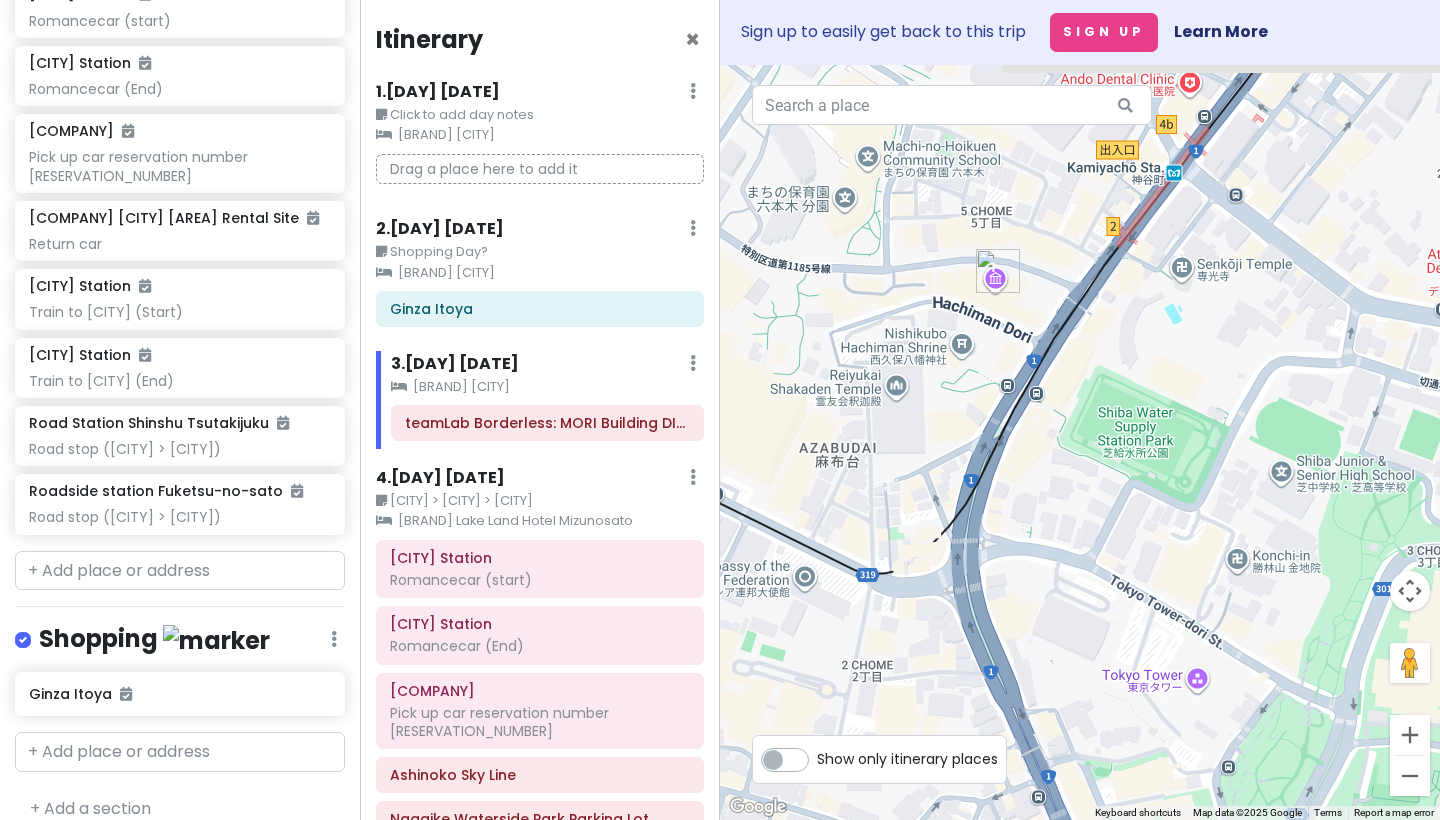 drag, startPoint x: 1173, startPoint y: 598, endPoint x: 1205, endPoint y: 643, distance: 55.21775 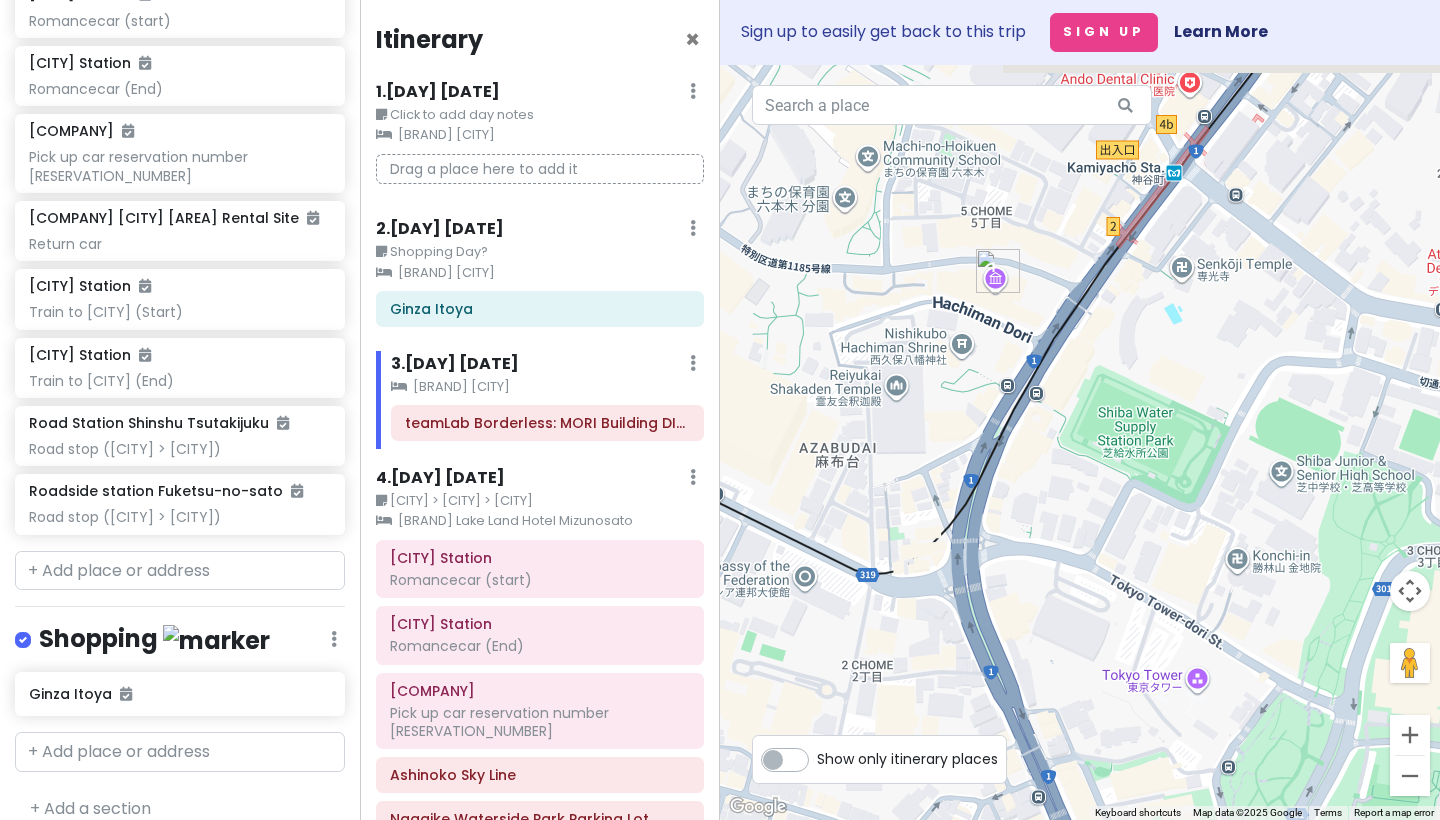 click at bounding box center (1080, 442) 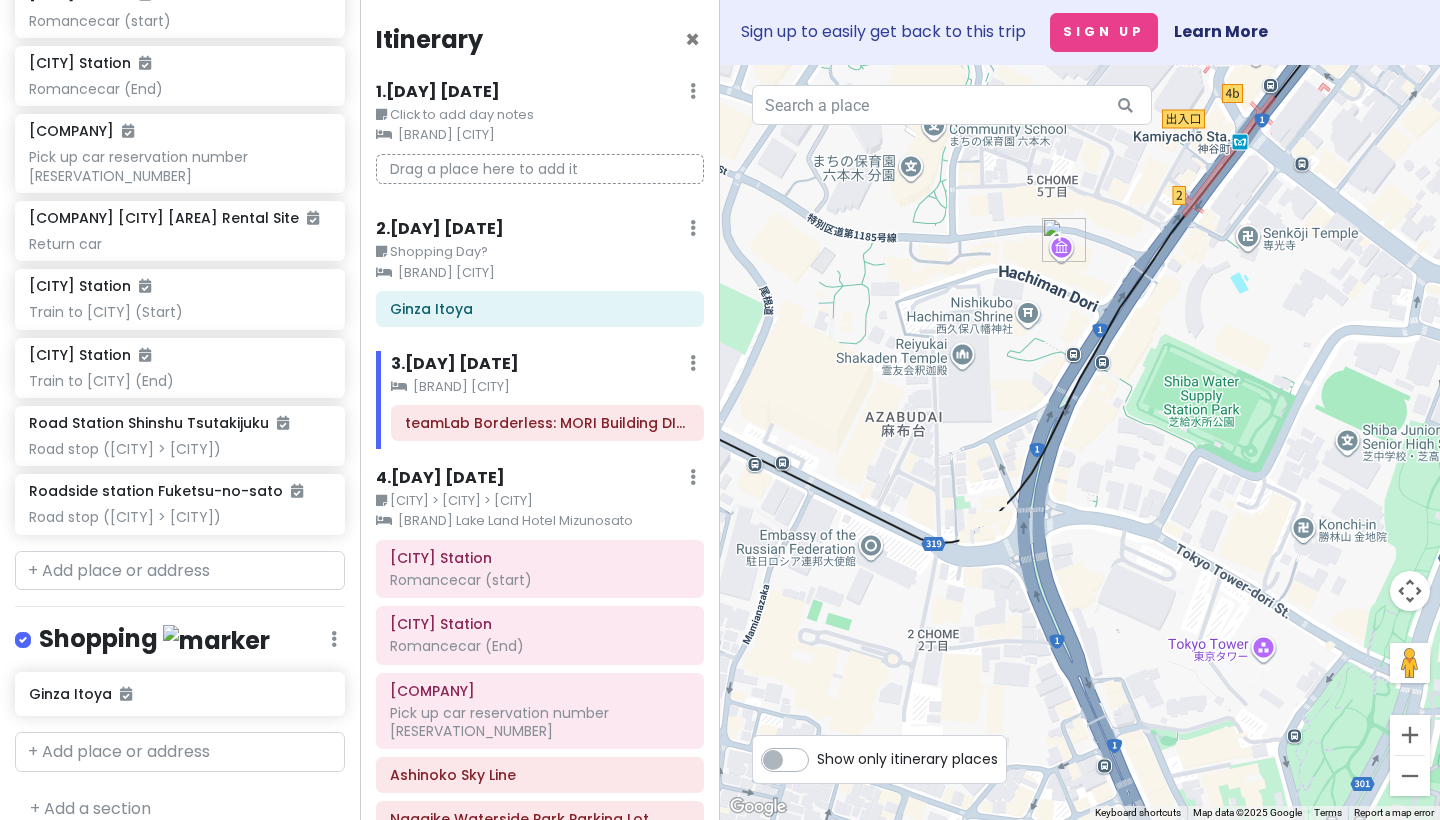 drag, startPoint x: 1168, startPoint y: 573, endPoint x: 1235, endPoint y: 540, distance: 74.68601 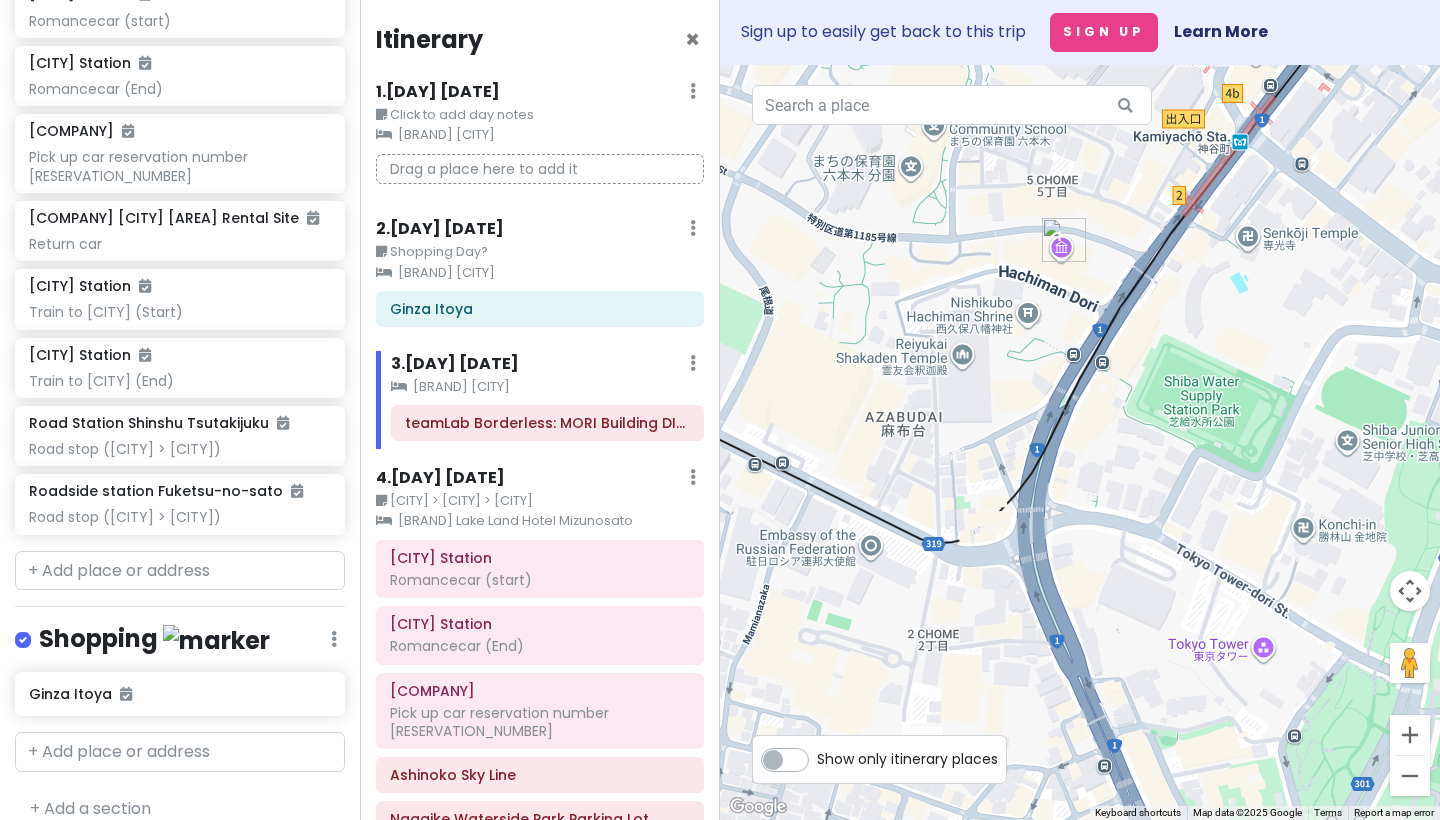 click at bounding box center (1080, 442) 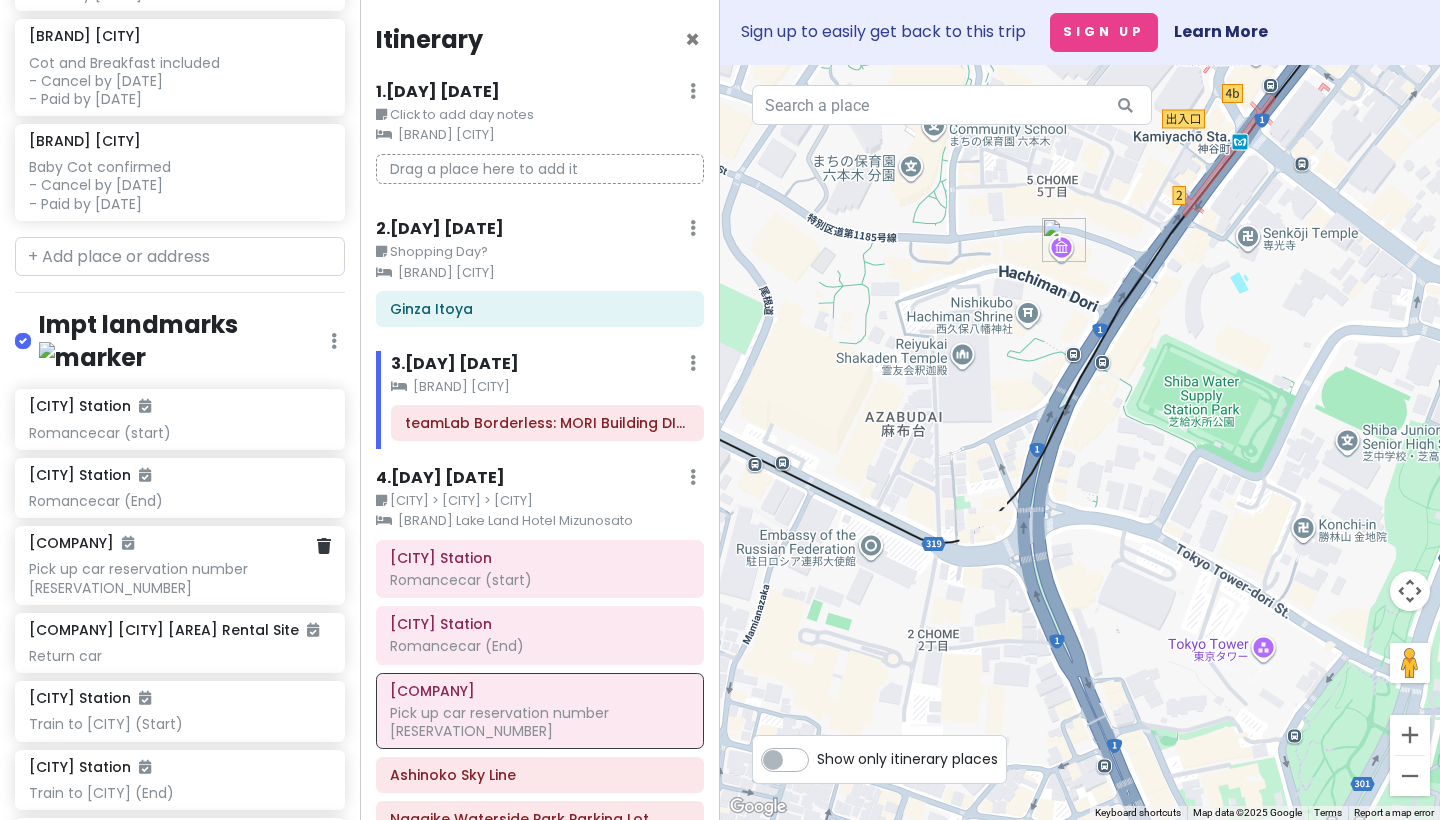scroll, scrollTop: 2267, scrollLeft: 0, axis: vertical 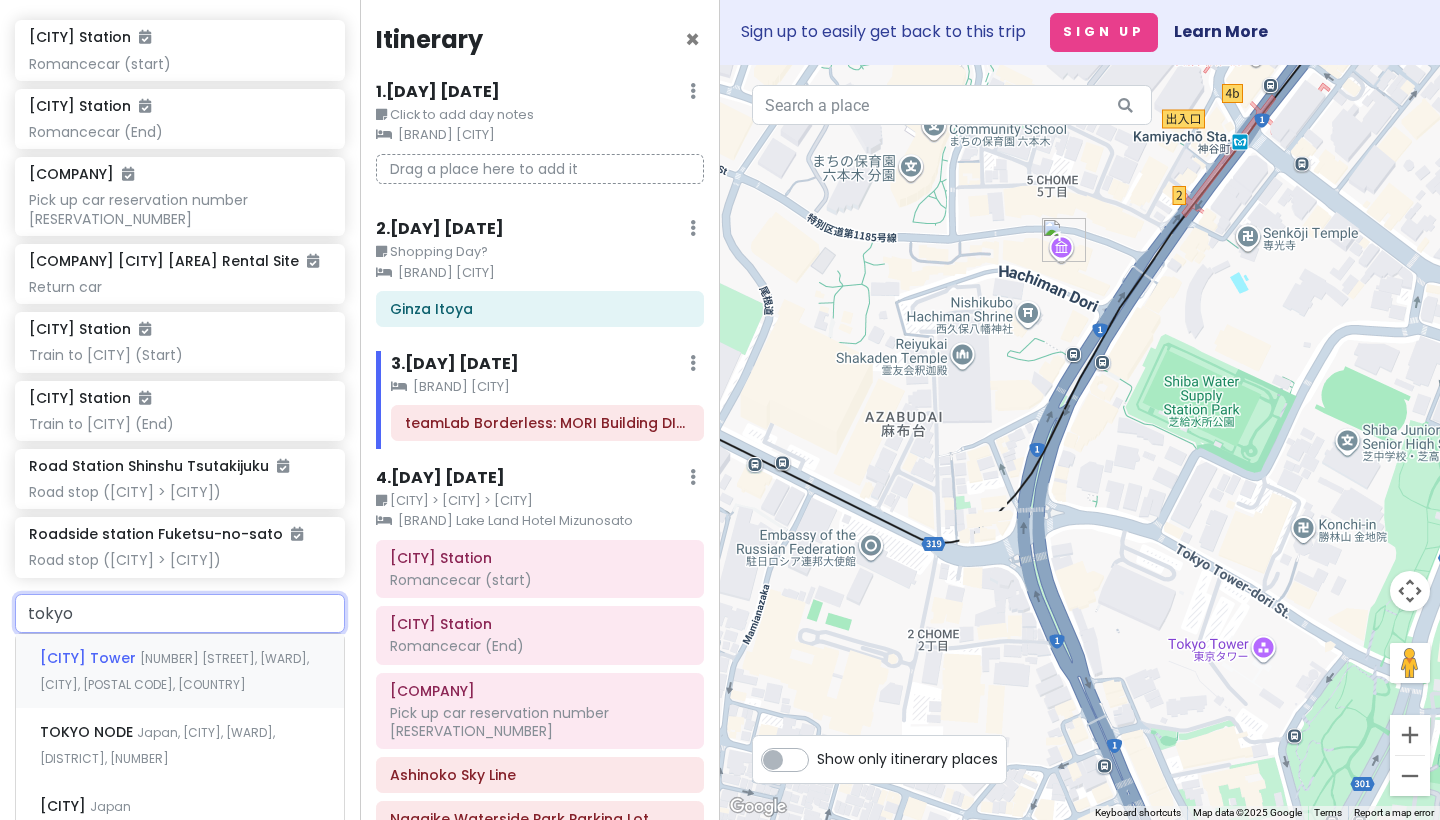 type on "tokyo" 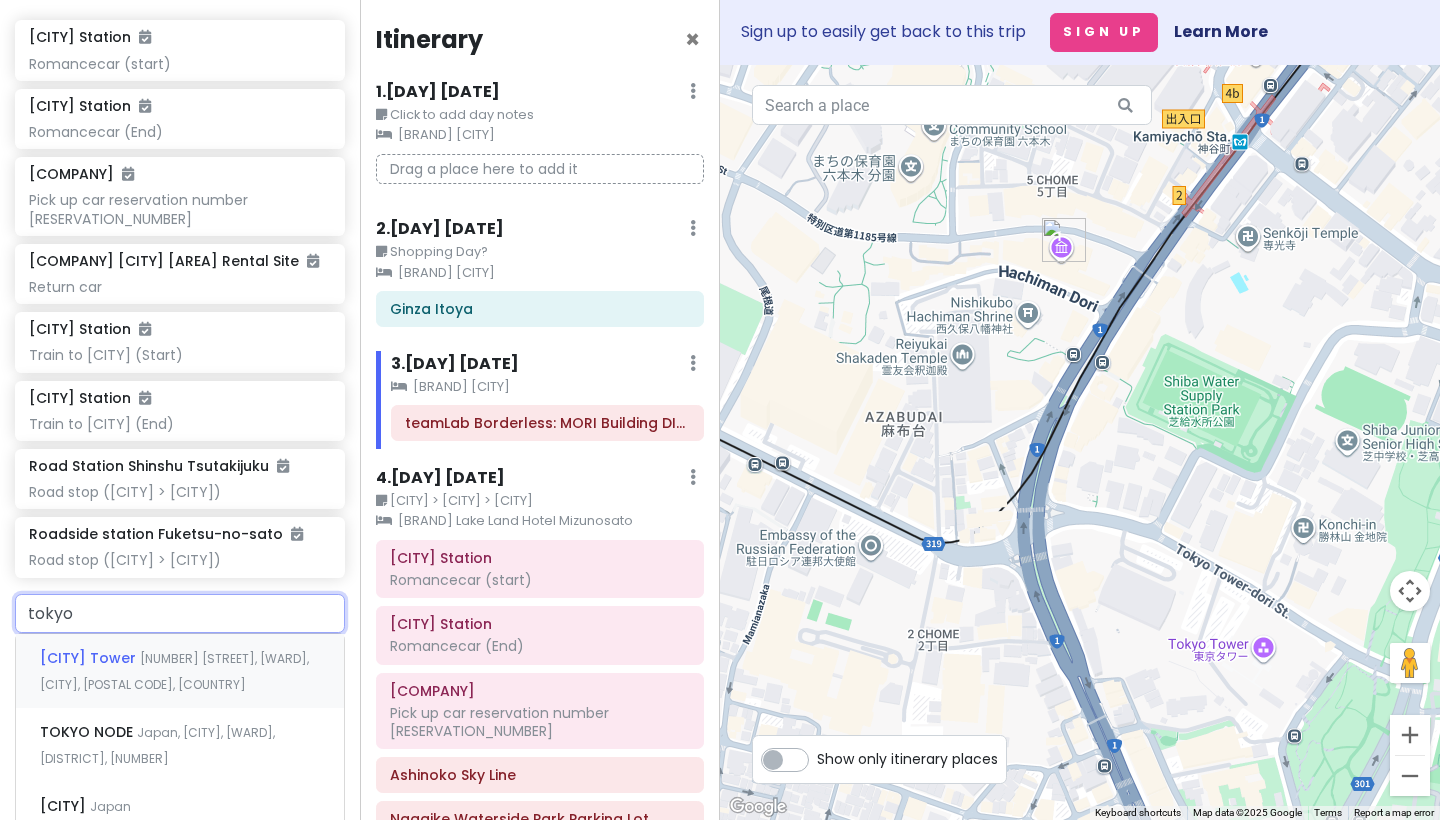 click on "[NUMBER] [STREET], [WARD], [CITY], [POSTAL CODE], [COUNTRY]" at bounding box center (174, 671) 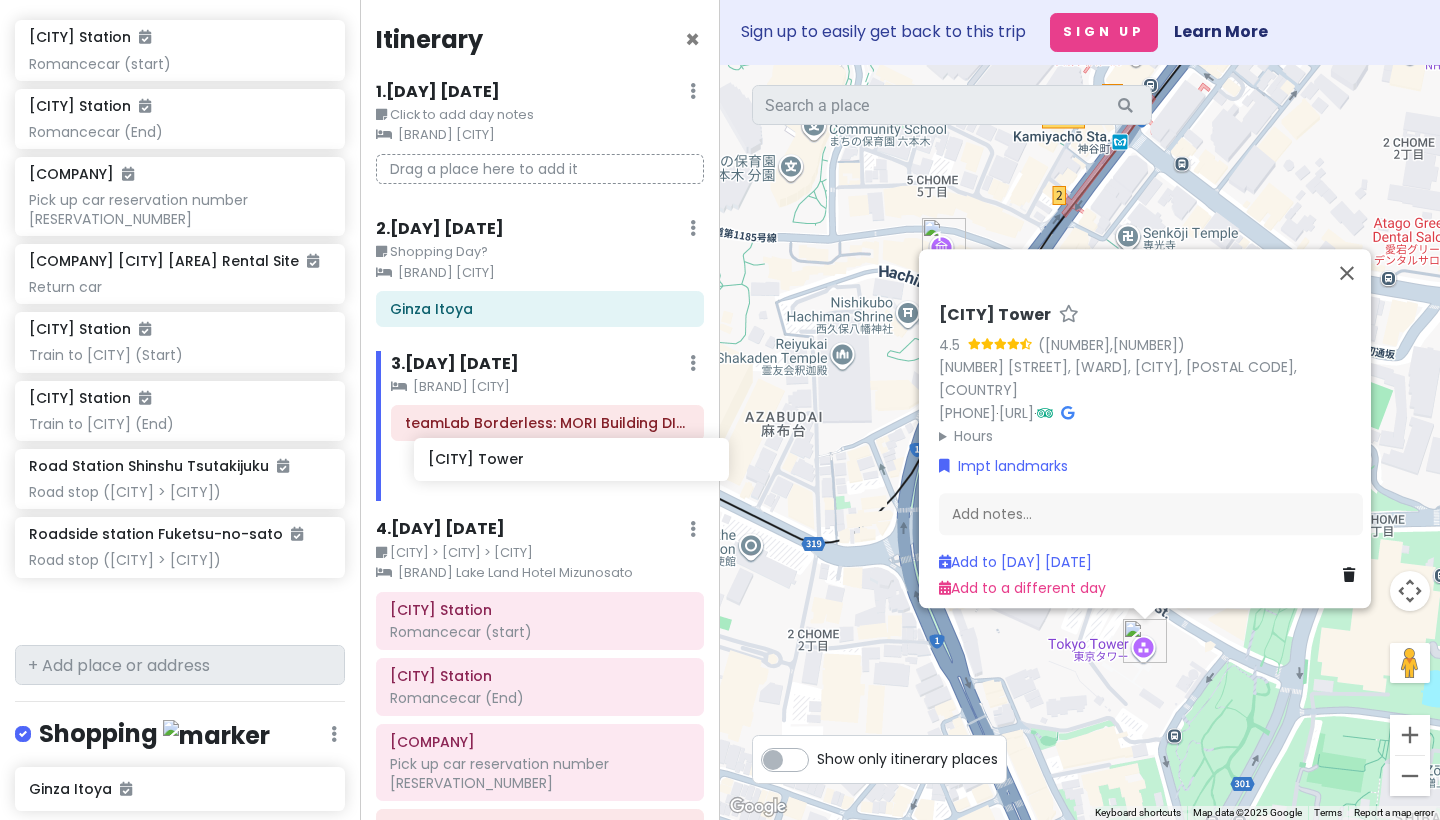 drag, startPoint x: 146, startPoint y: 595, endPoint x: 545, endPoint y: 469, distance: 418.42203 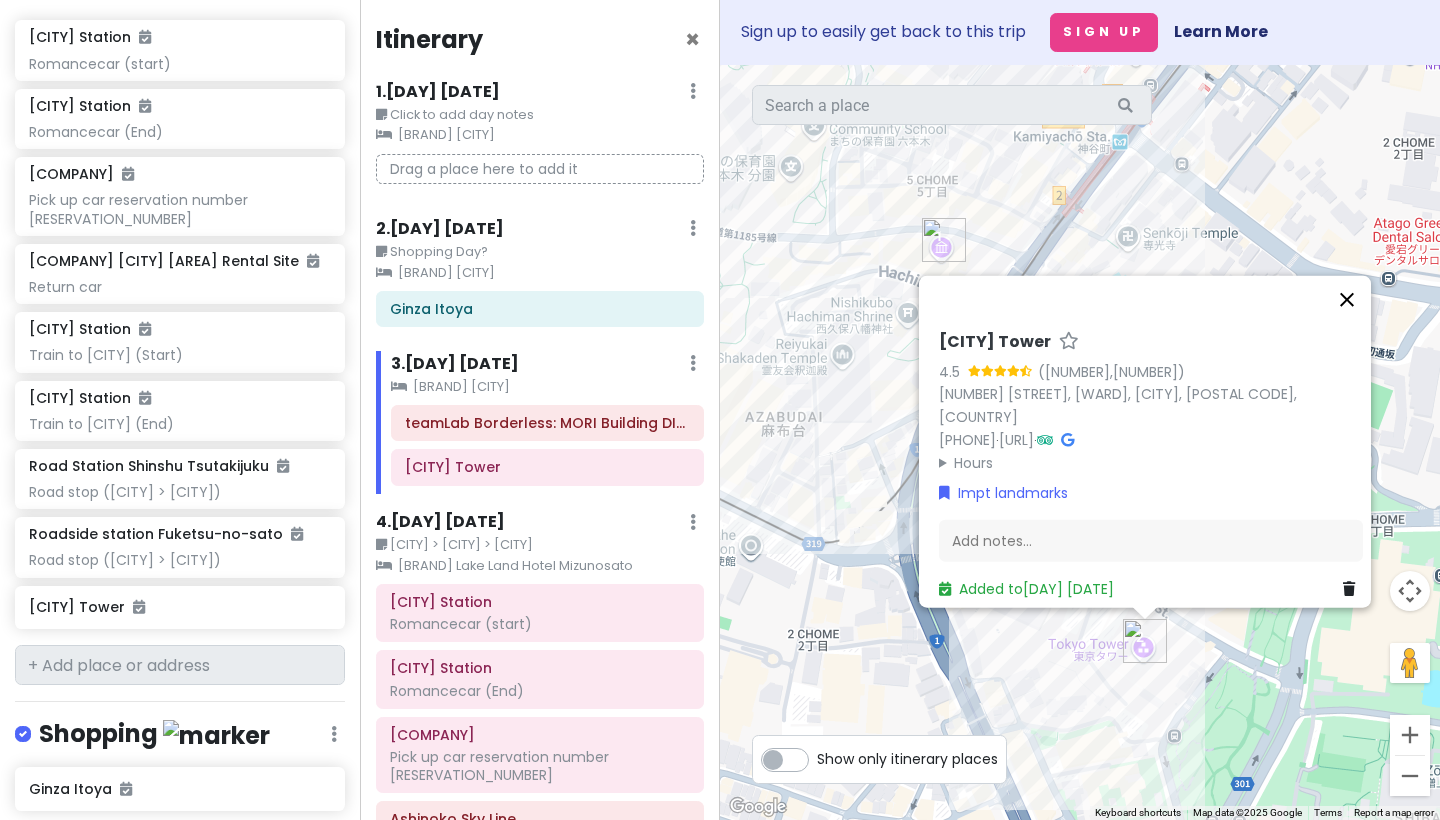 click at bounding box center [1347, 299] 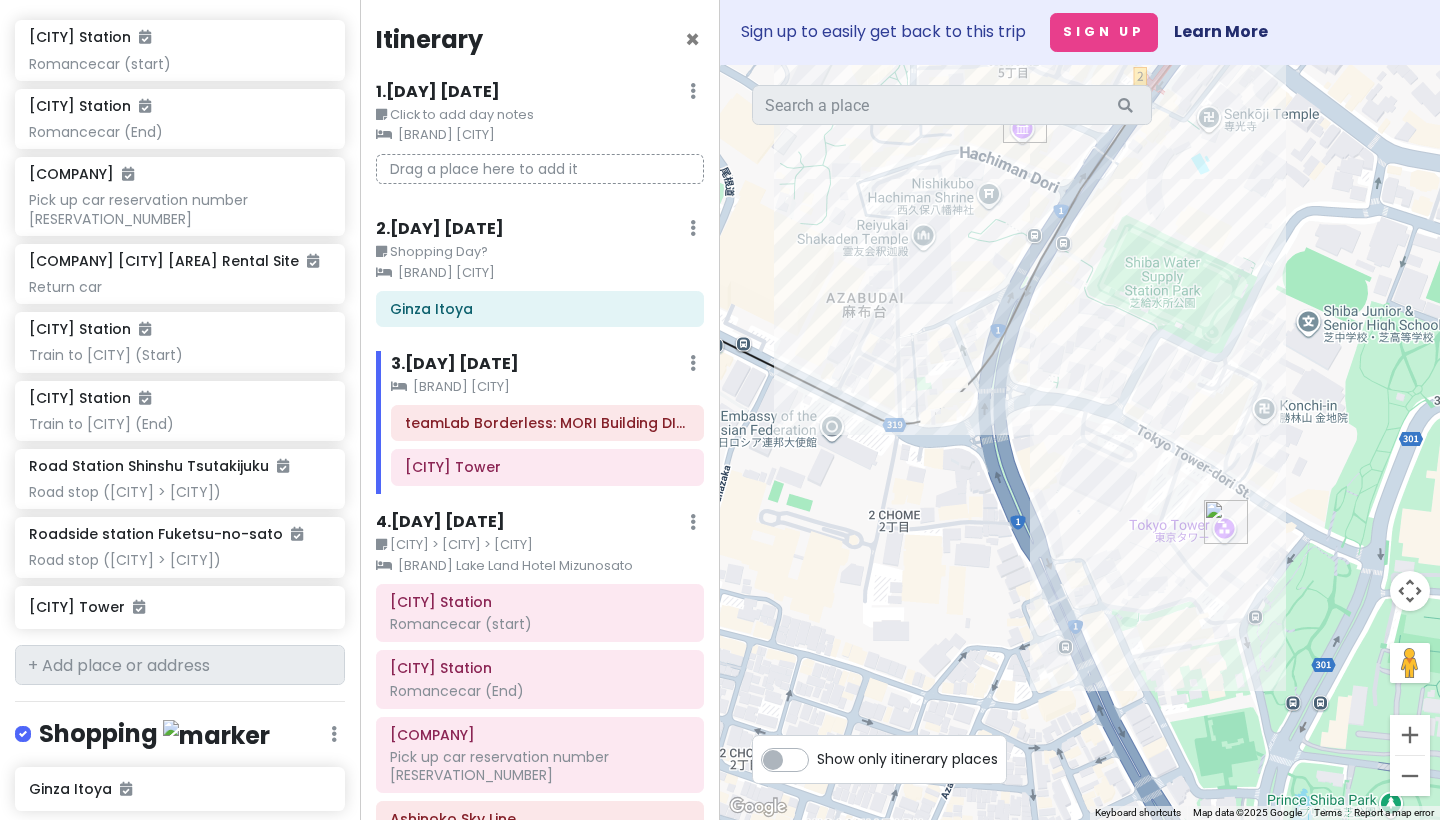 drag, startPoint x: 1204, startPoint y: 519, endPoint x: 1292, endPoint y: 400, distance: 148.00337 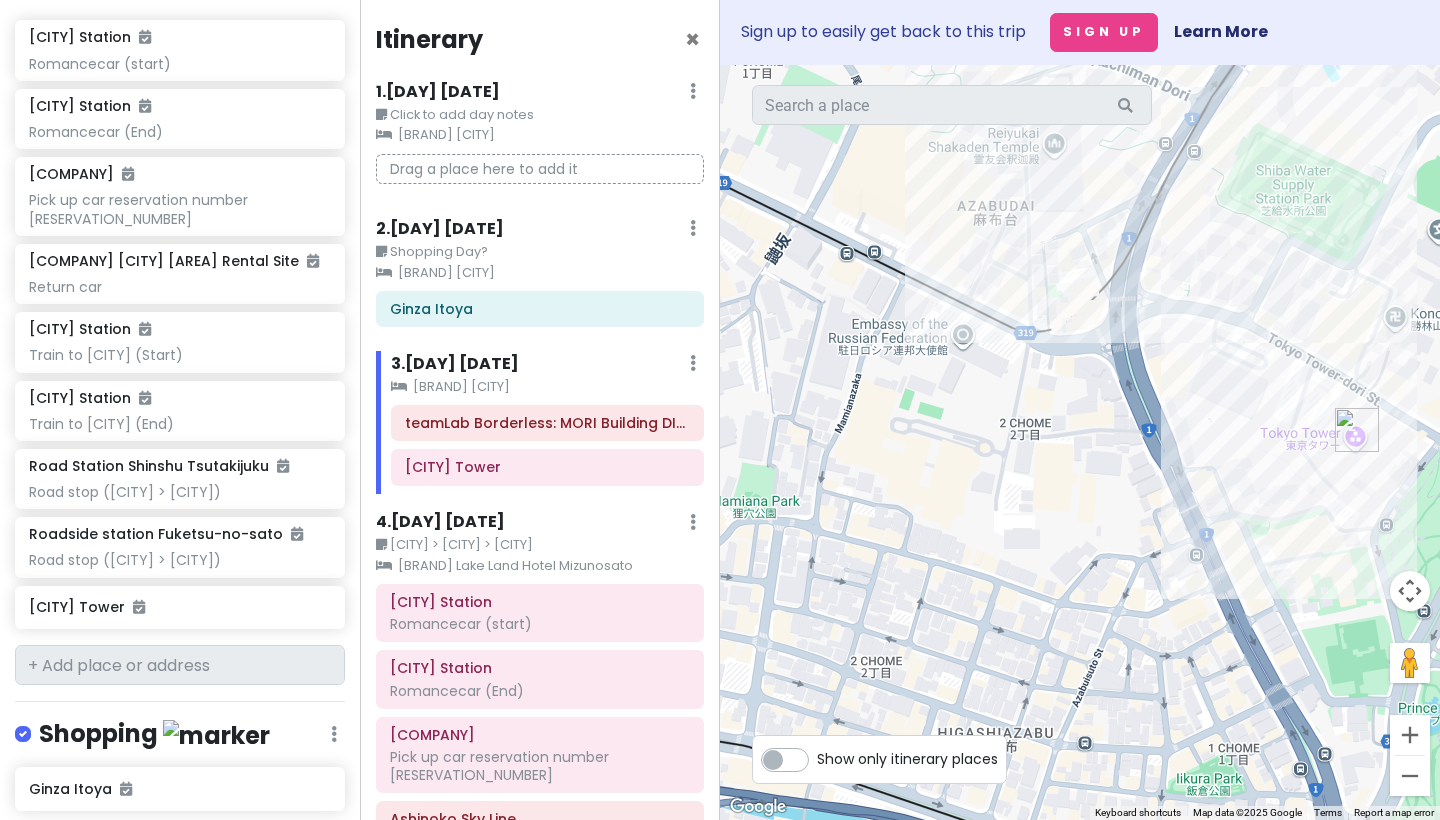 drag, startPoint x: 1139, startPoint y: 462, endPoint x: 1267, endPoint y: 363, distance: 161.8178 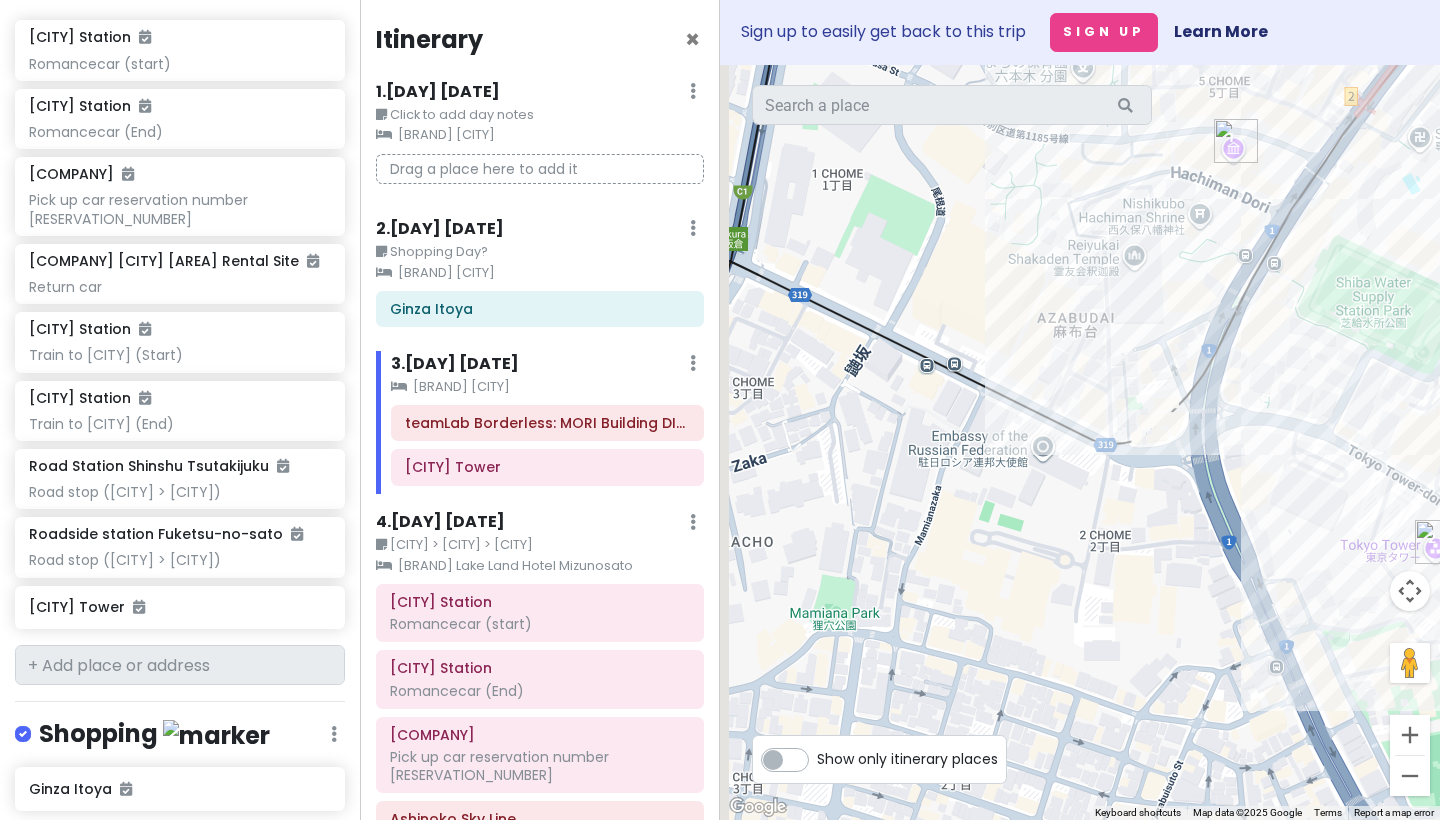 drag, startPoint x: 1211, startPoint y: 387, endPoint x: 1303, endPoint y: 512, distance: 155.20631 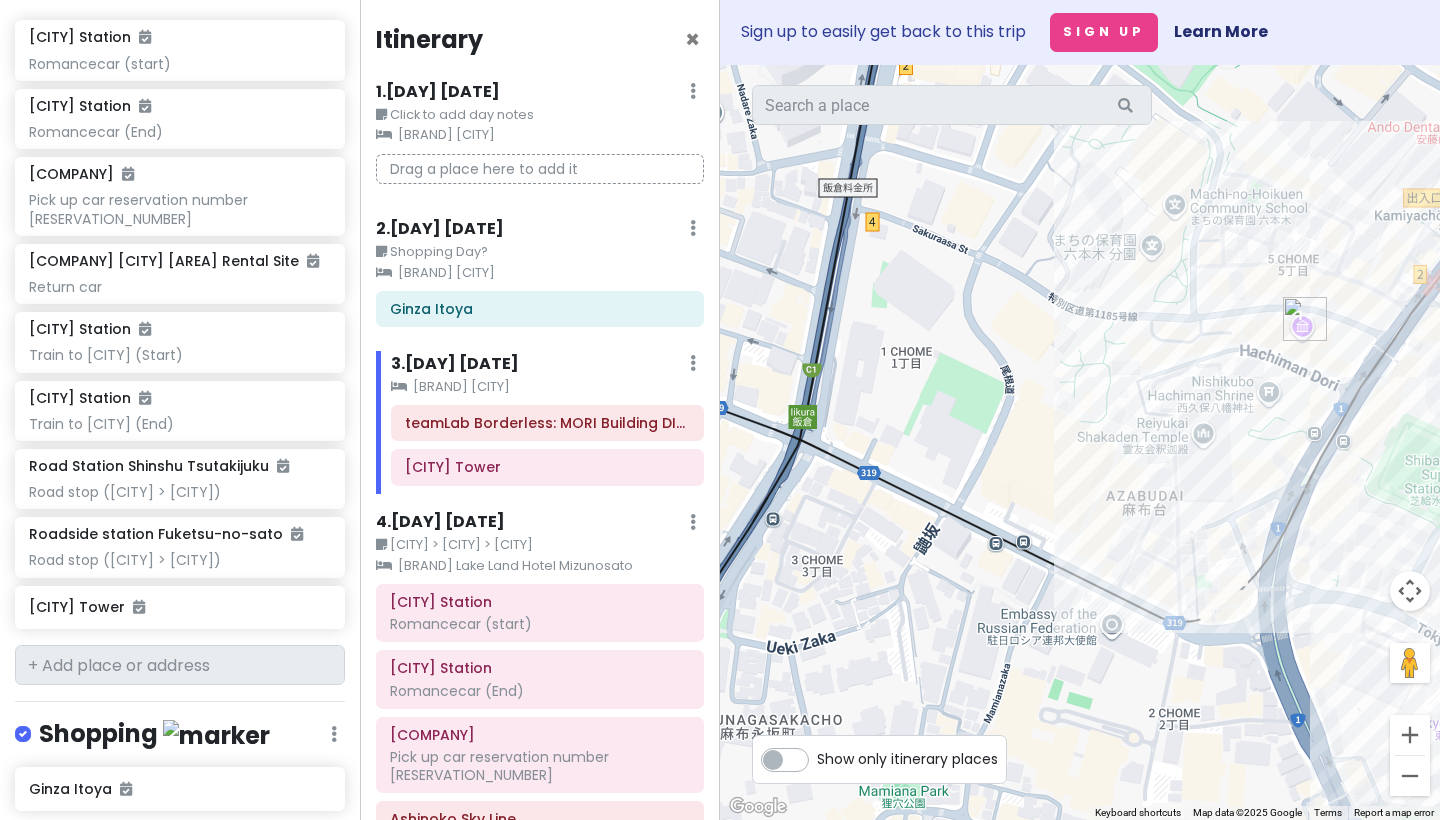 drag, startPoint x: 1231, startPoint y: 366, endPoint x: 1287, endPoint y: 537, distance: 179.9361 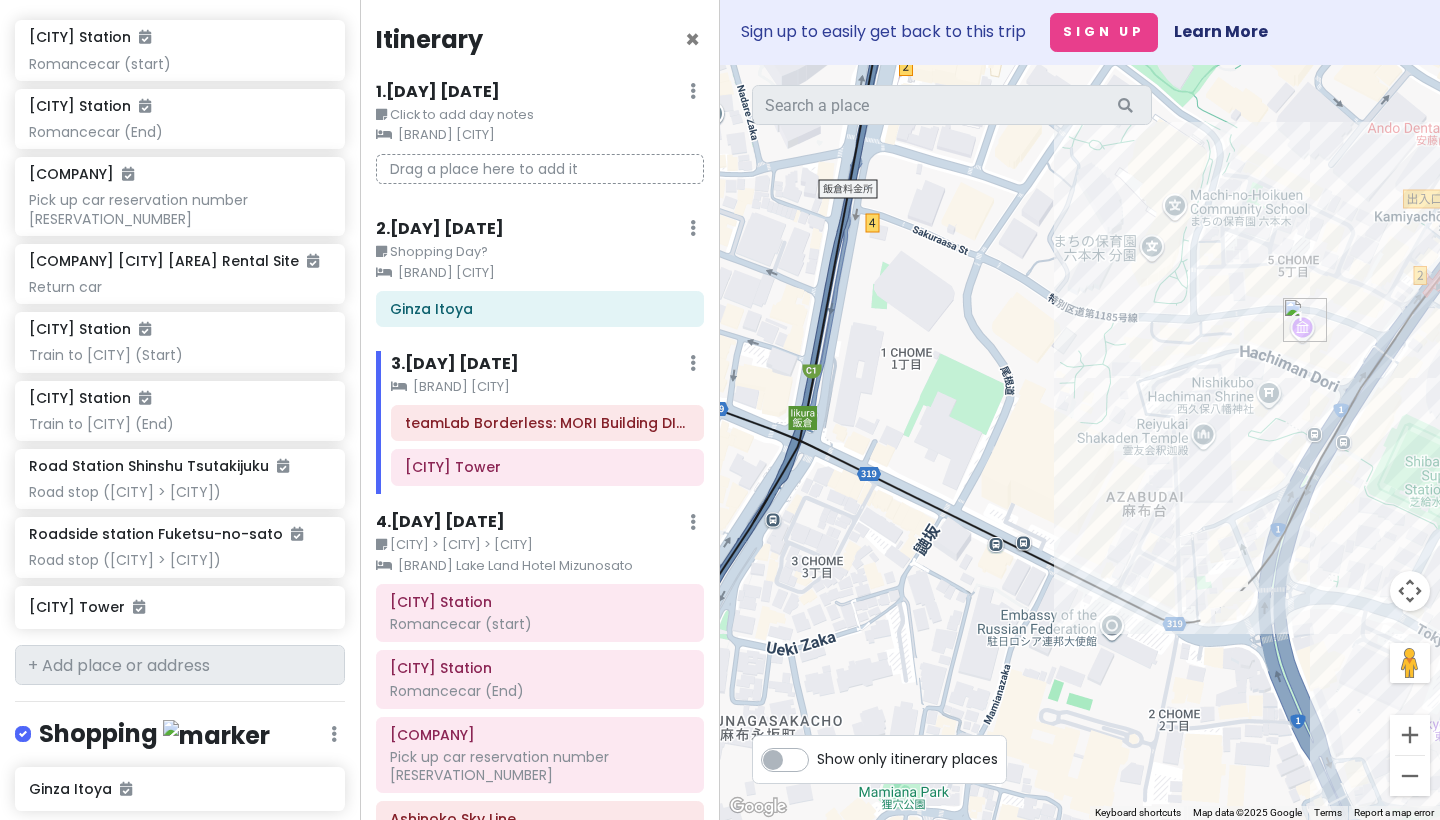 click at bounding box center [1080, 442] 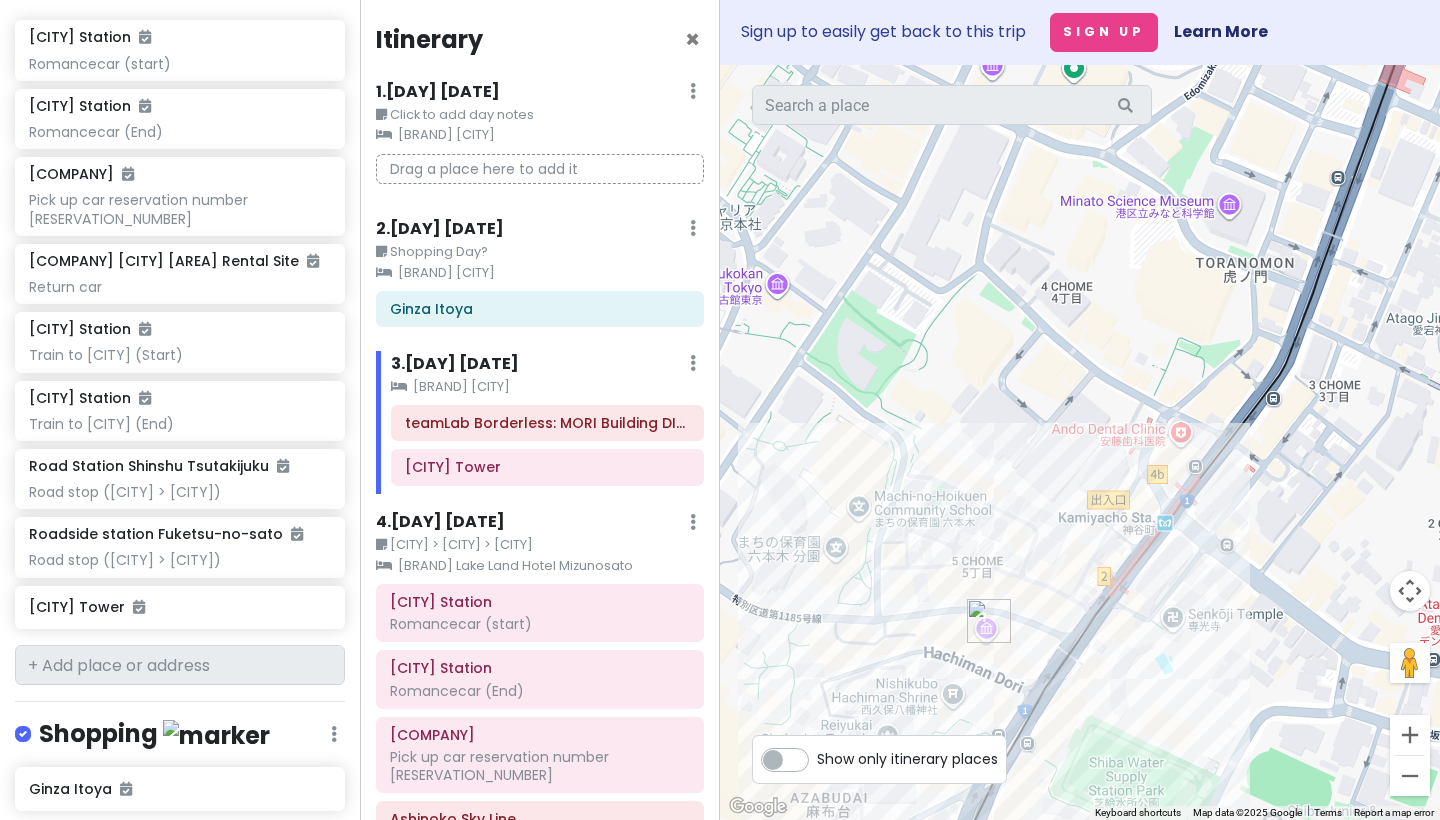 drag, startPoint x: 1166, startPoint y: 487, endPoint x: 908, endPoint y: 688, distance: 327.05505 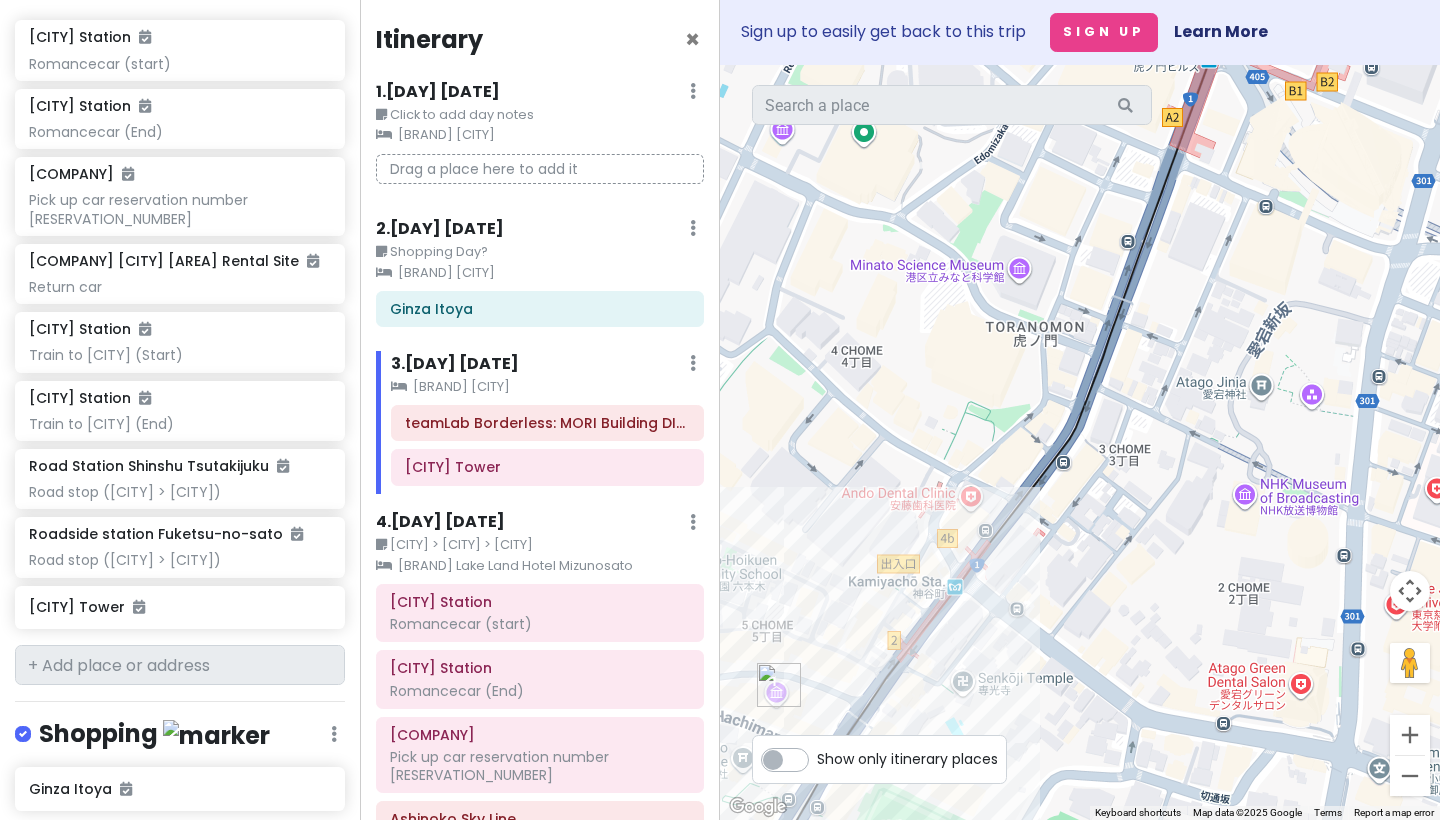 drag, startPoint x: 1089, startPoint y: 433, endPoint x: 804, endPoint y: 373, distance: 291.2473 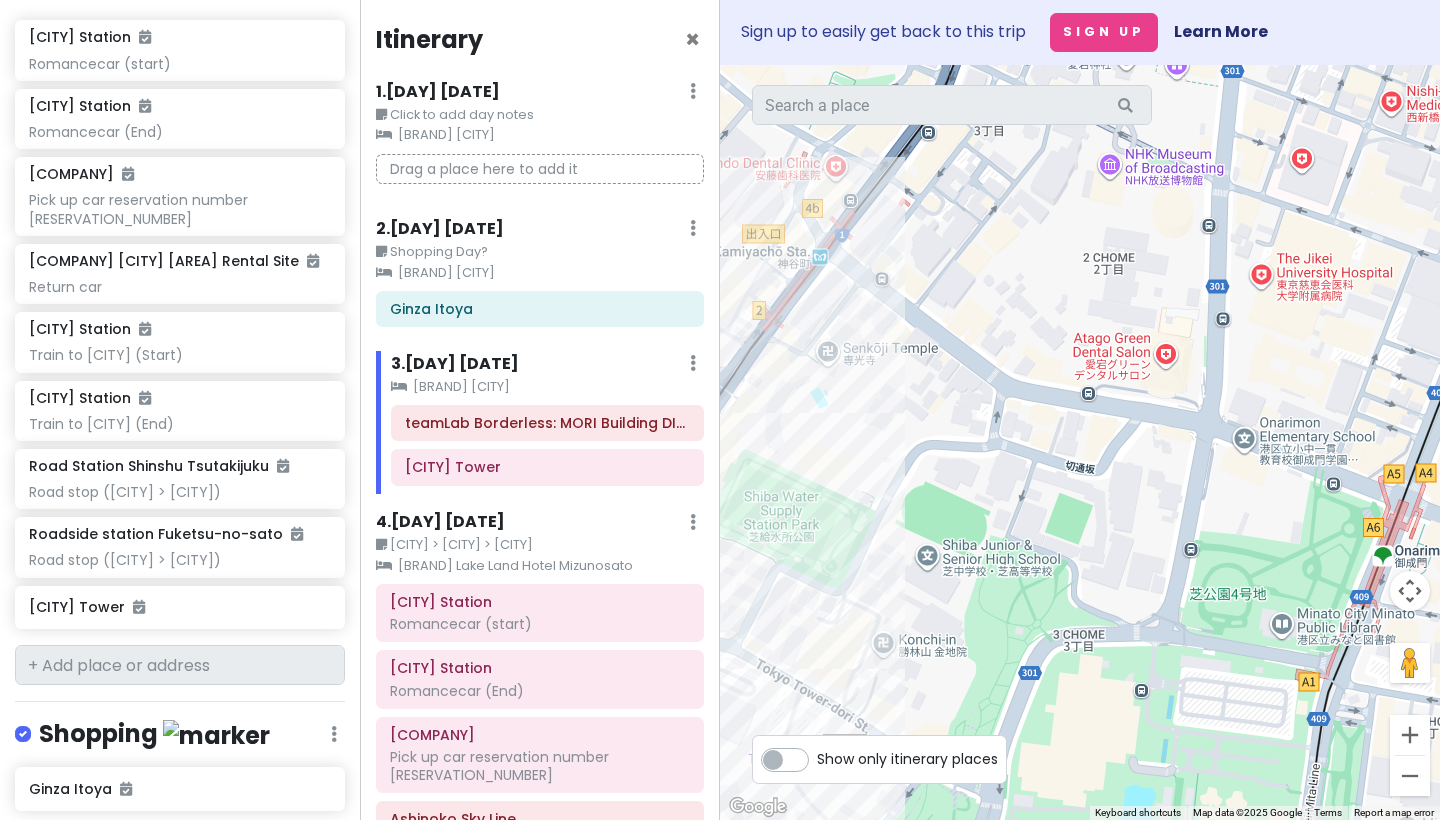 drag, startPoint x: 1064, startPoint y: 568, endPoint x: 1041, endPoint y: 428, distance: 141.87671 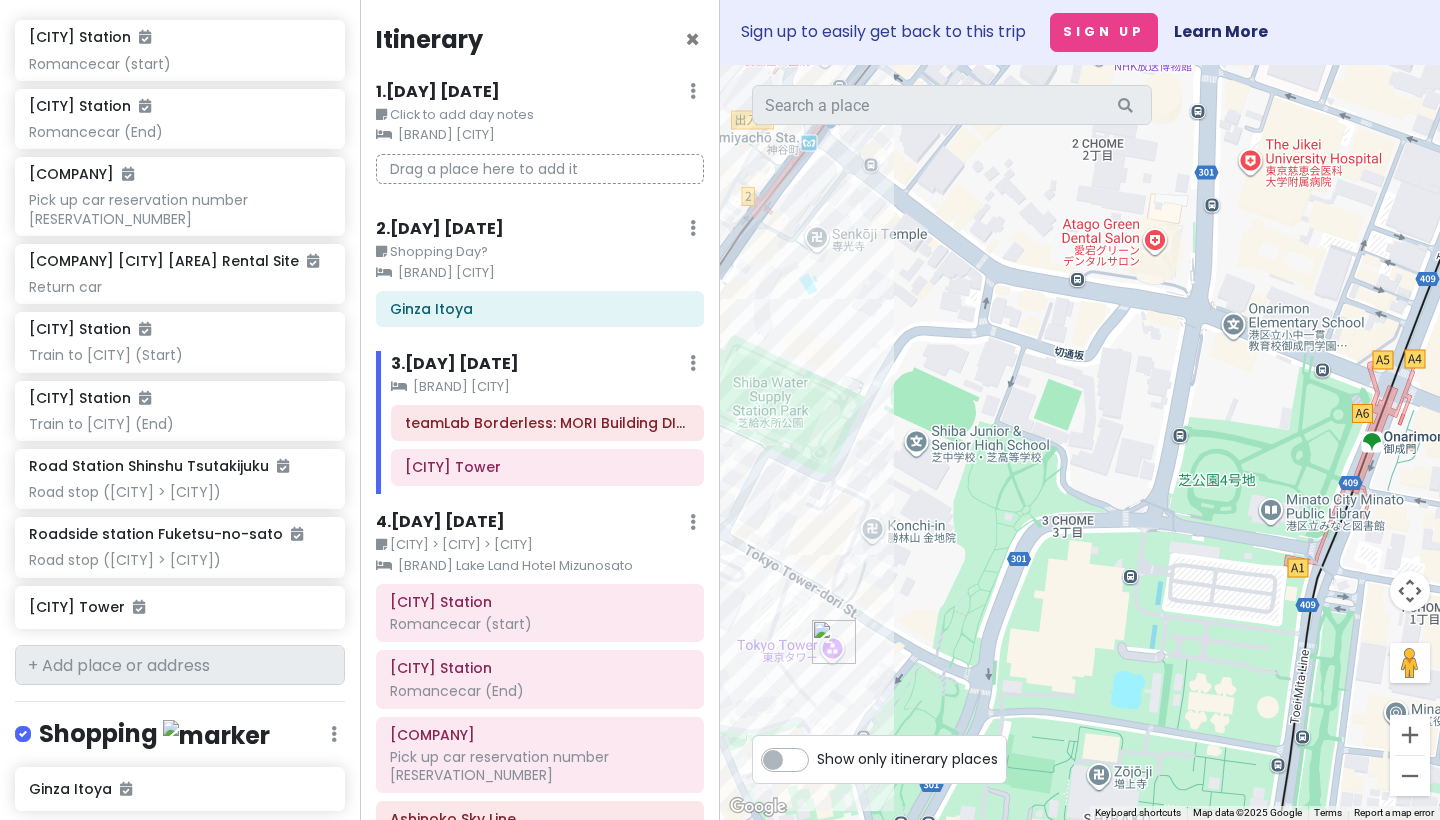 drag, startPoint x: 1013, startPoint y: 573, endPoint x: 992, endPoint y: 385, distance: 189.16924 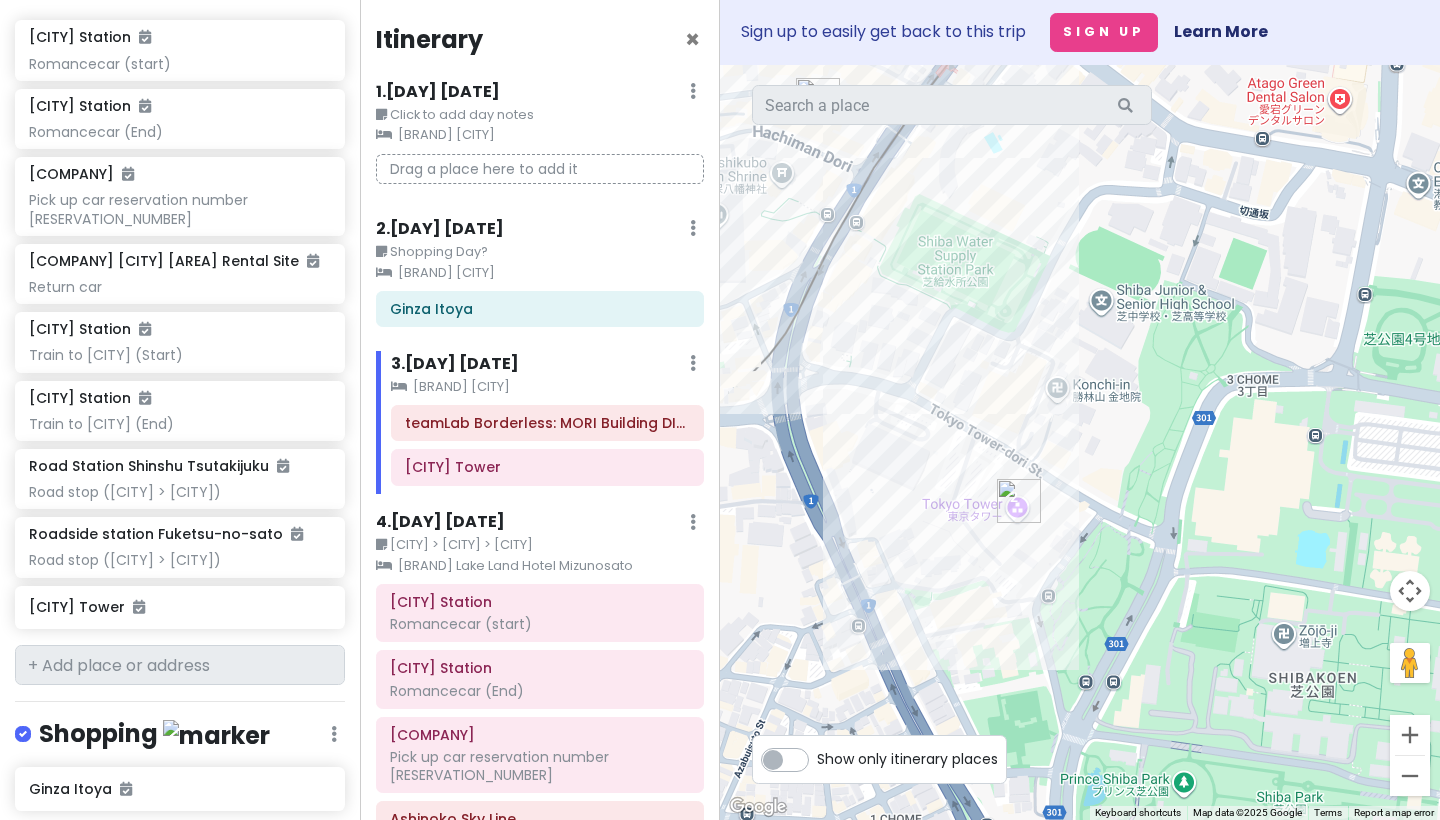 drag, startPoint x: 957, startPoint y: 495, endPoint x: 1164, endPoint y: 448, distance: 212.26869 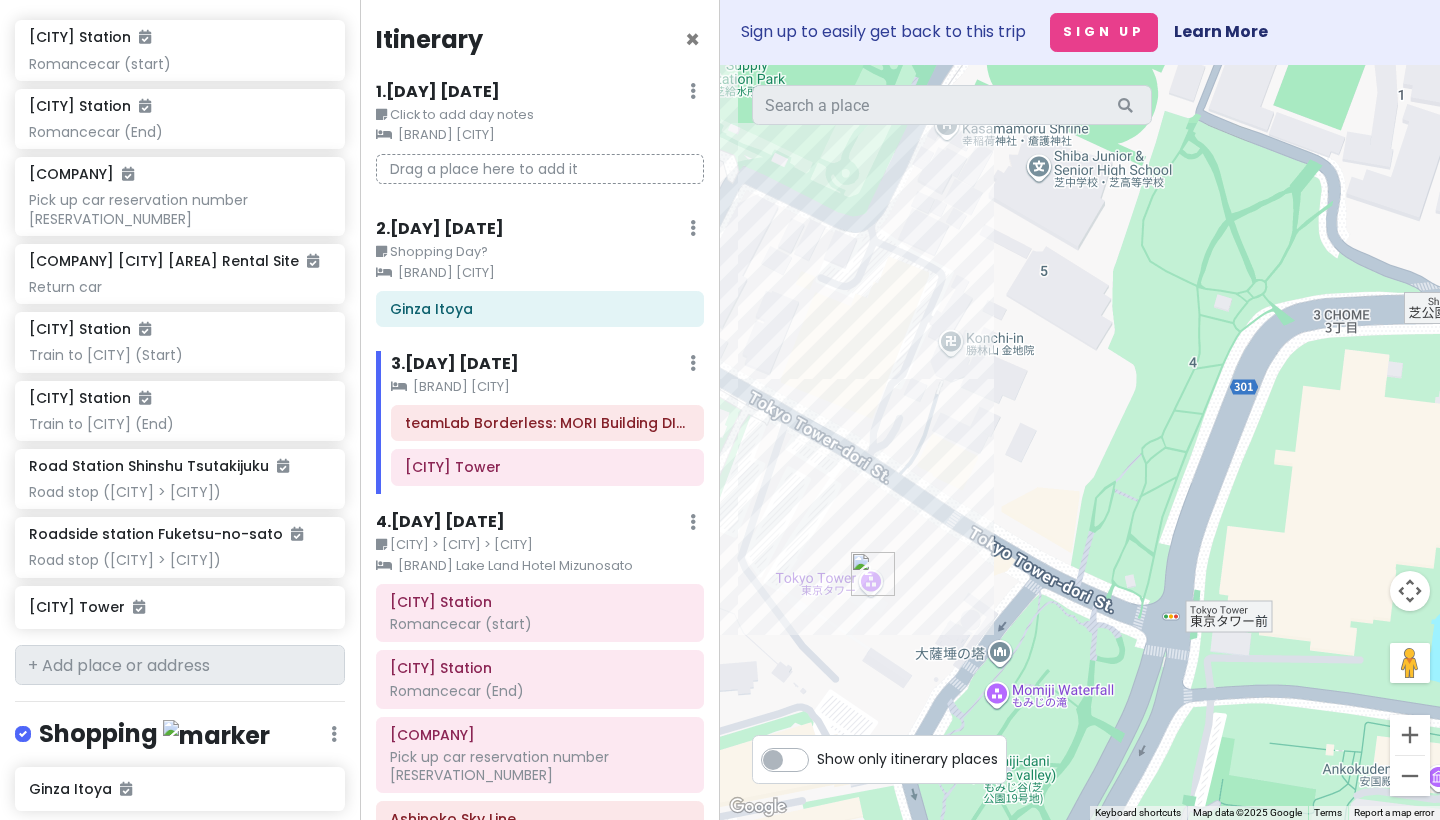 drag, startPoint x: 1140, startPoint y: 546, endPoint x: 1227, endPoint y: 292, distance: 268.4865 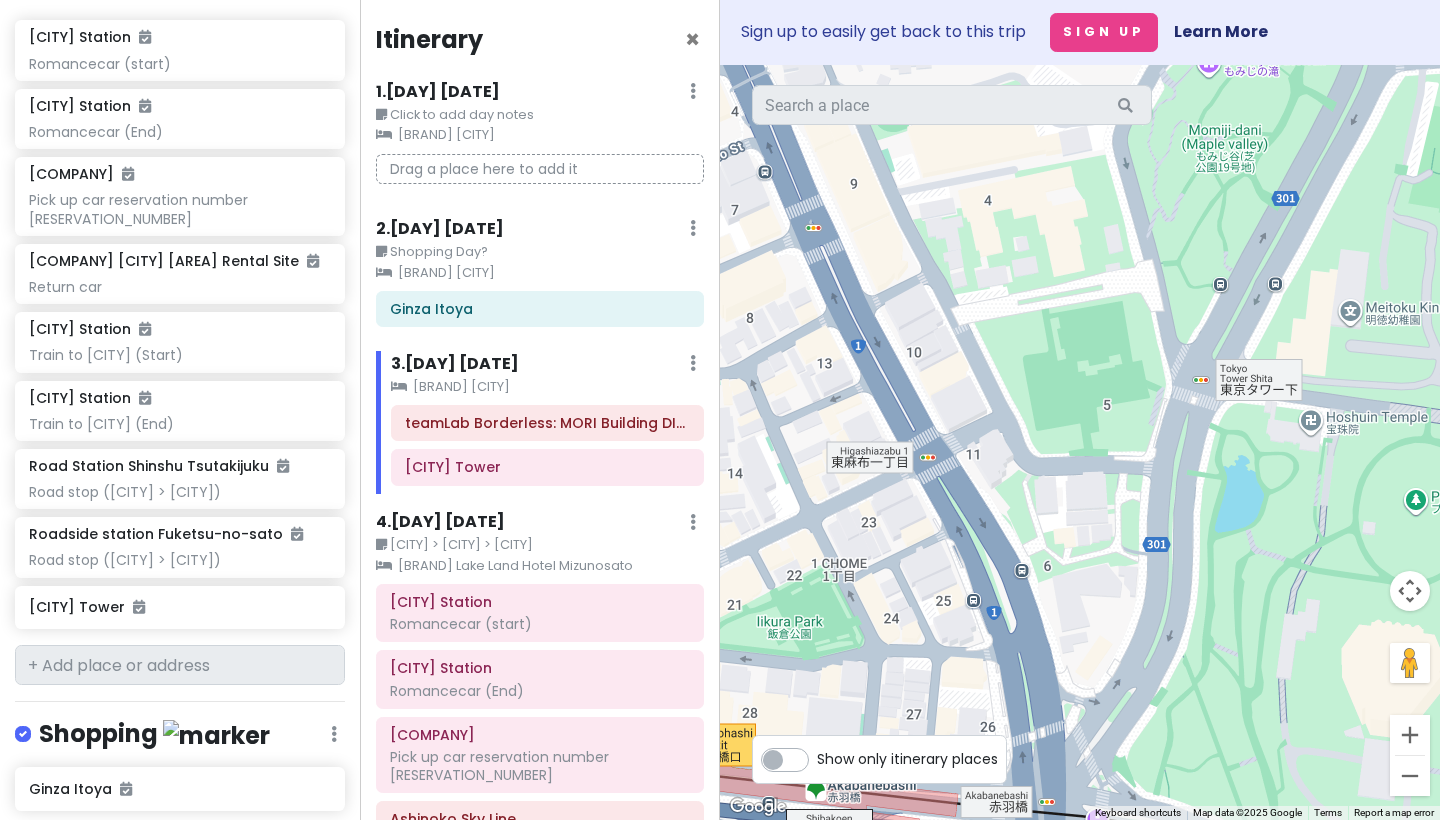 drag, startPoint x: 1217, startPoint y: 303, endPoint x: 1169, endPoint y: 548, distance: 249.65776 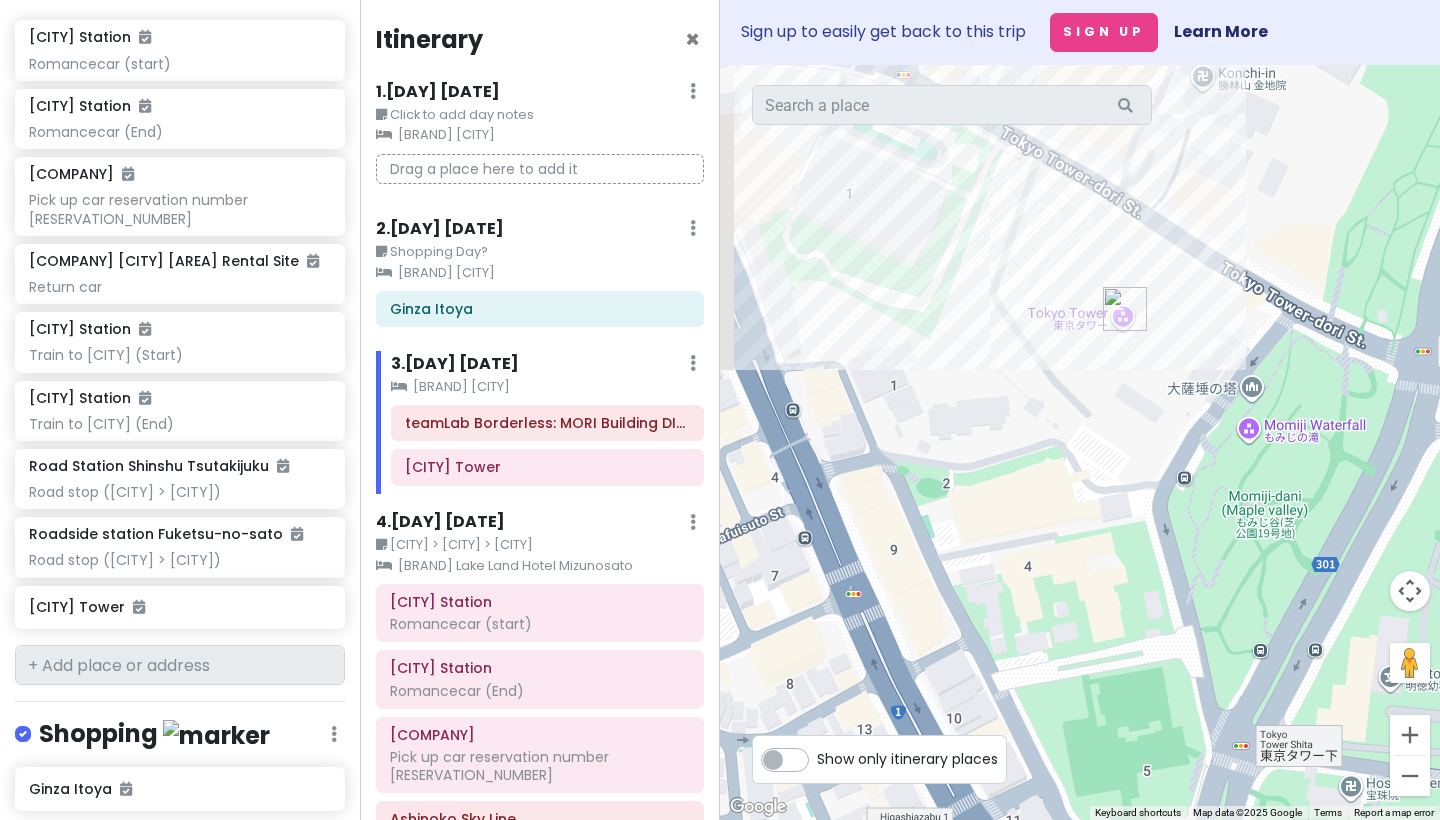 drag, startPoint x: 1169, startPoint y: 446, endPoint x: 1257, endPoint y: 461, distance: 89.26926 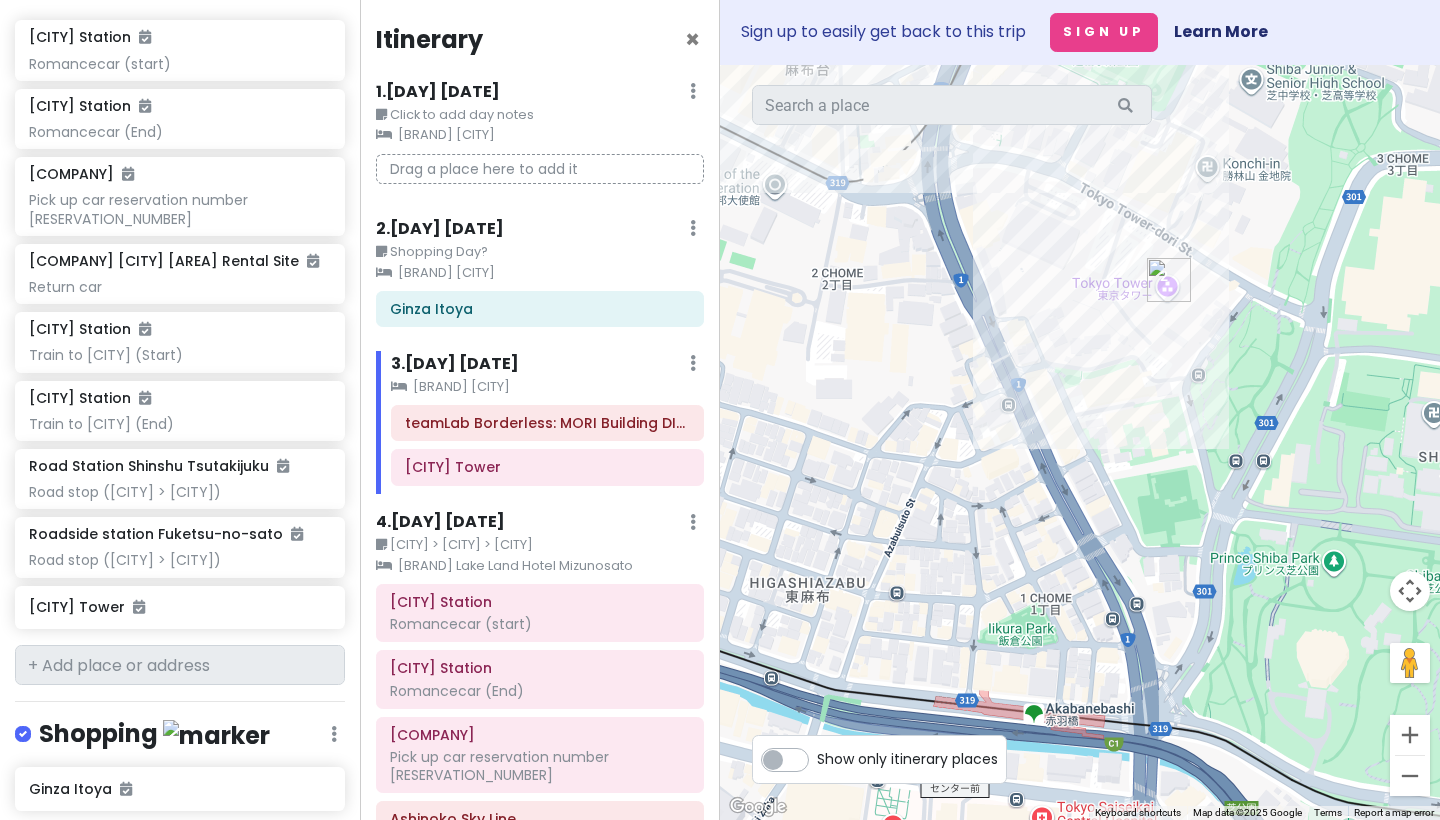 drag, startPoint x: 937, startPoint y: 421, endPoint x: 1076, endPoint y: 345, distance: 158.42033 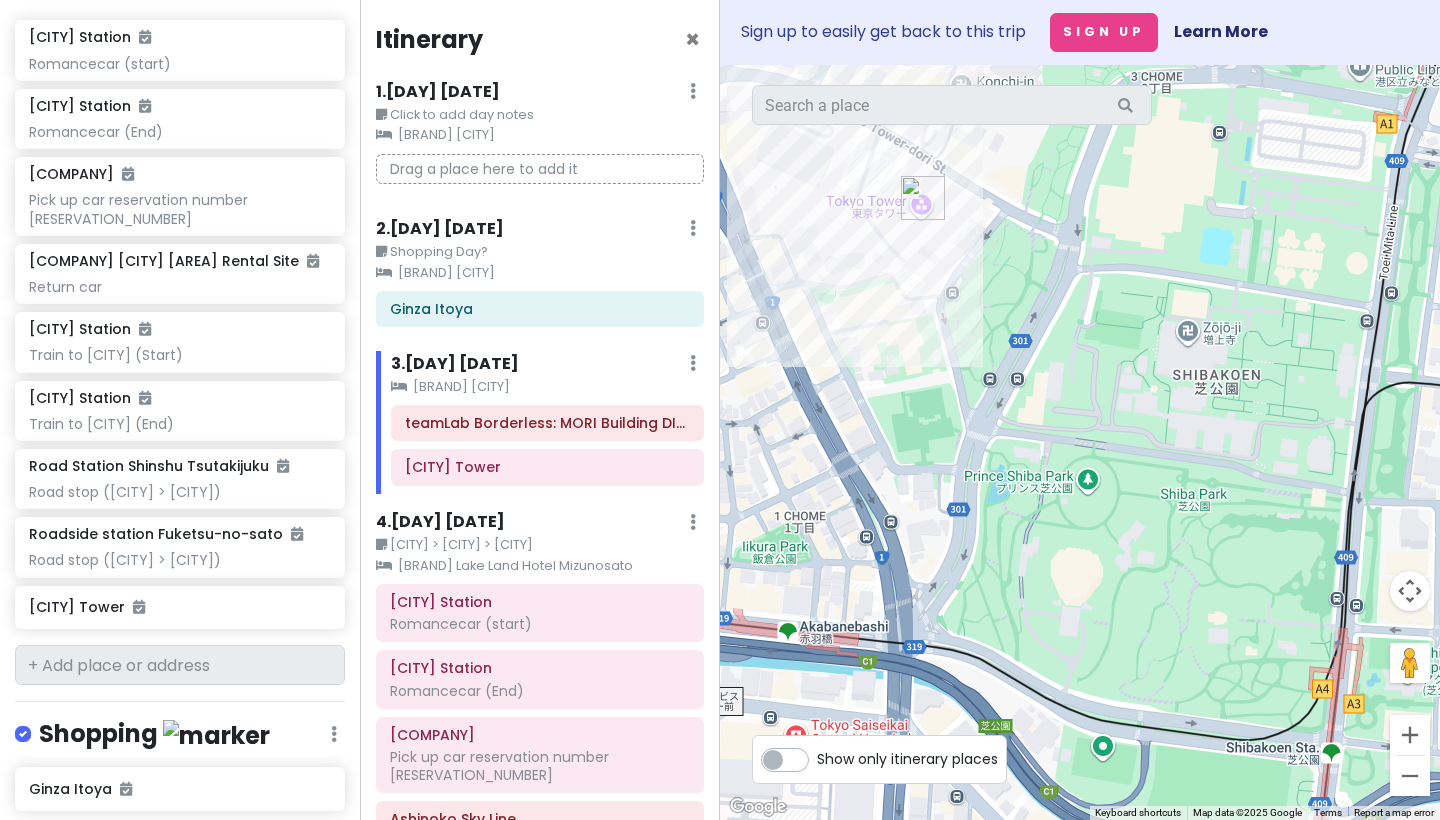 drag, startPoint x: 1196, startPoint y: 416, endPoint x: 925, endPoint y: 338, distance: 282.00177 